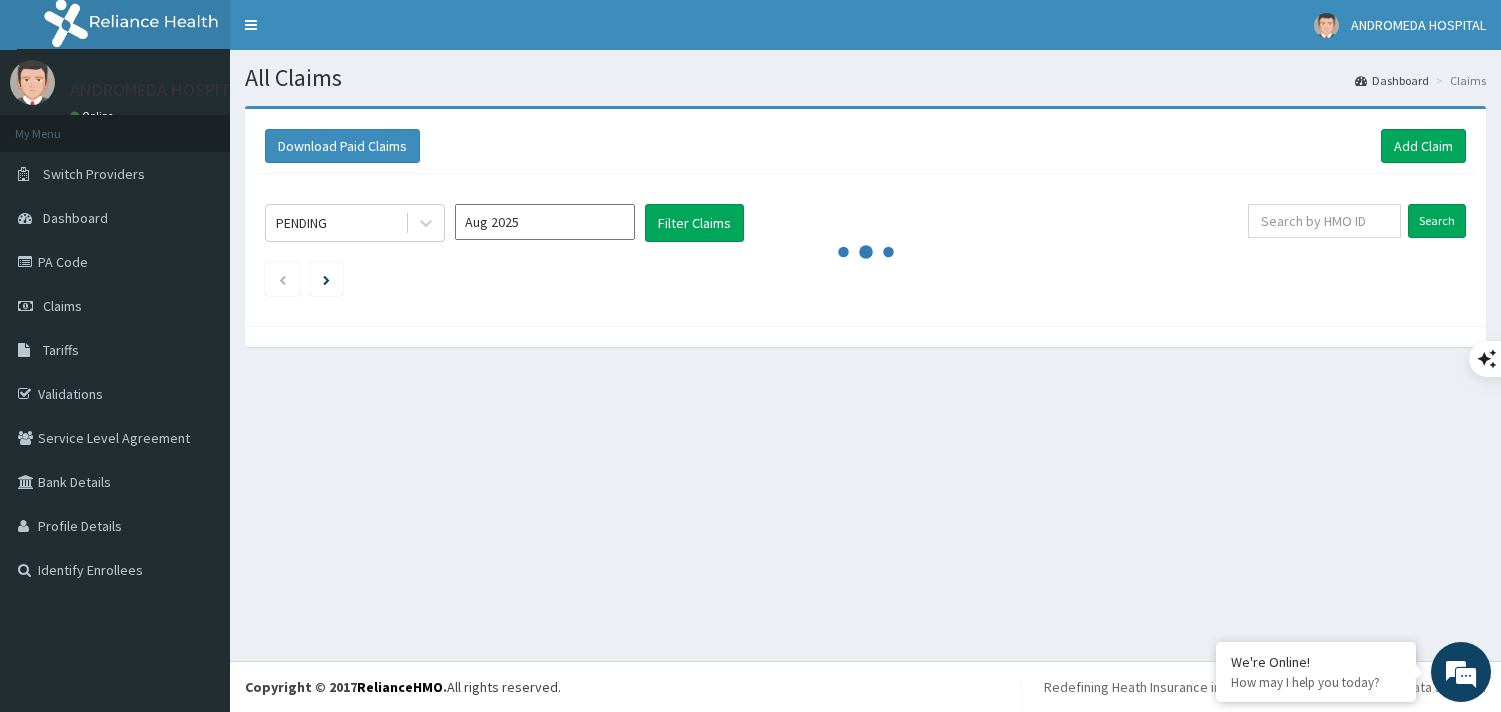 scroll, scrollTop: 0, scrollLeft: 0, axis: both 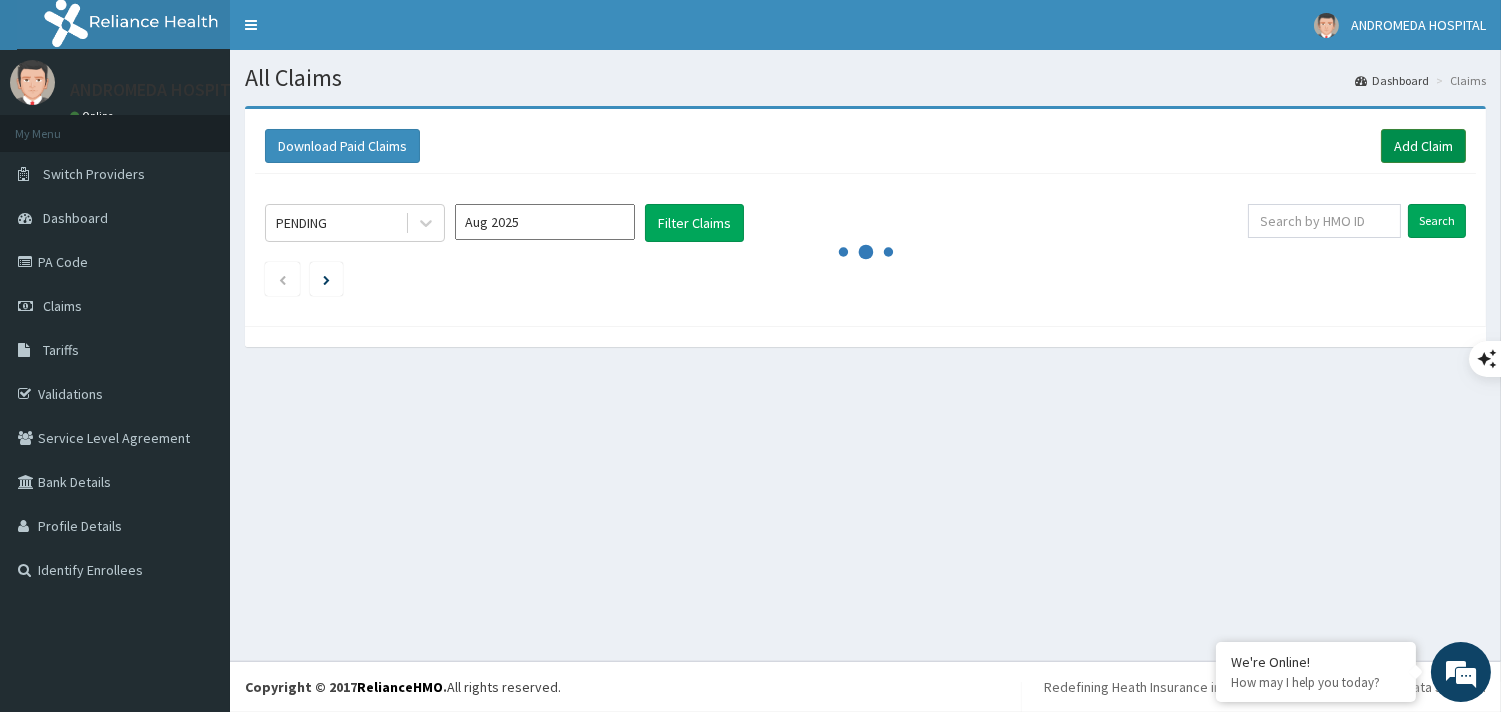 click on "Add Claim" at bounding box center (1423, 146) 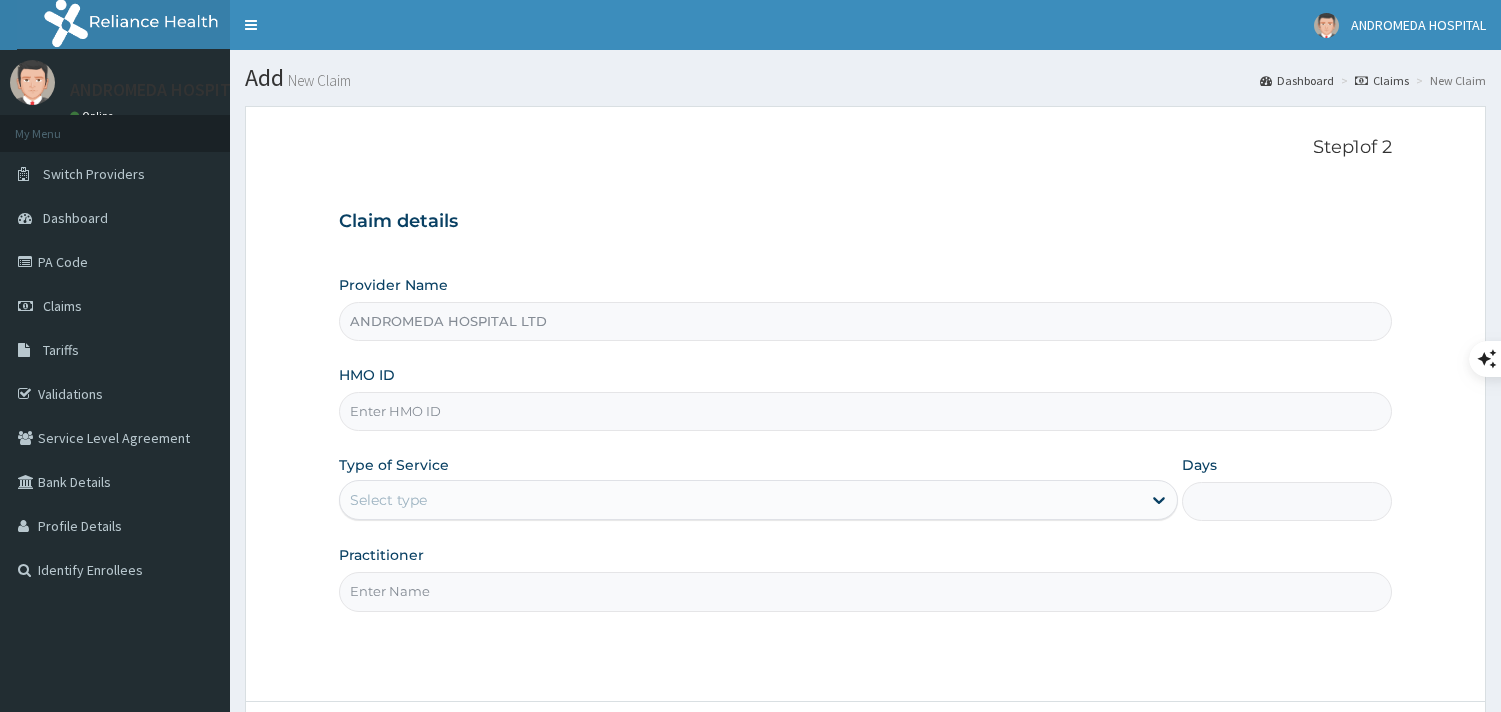 scroll, scrollTop: 0, scrollLeft: 0, axis: both 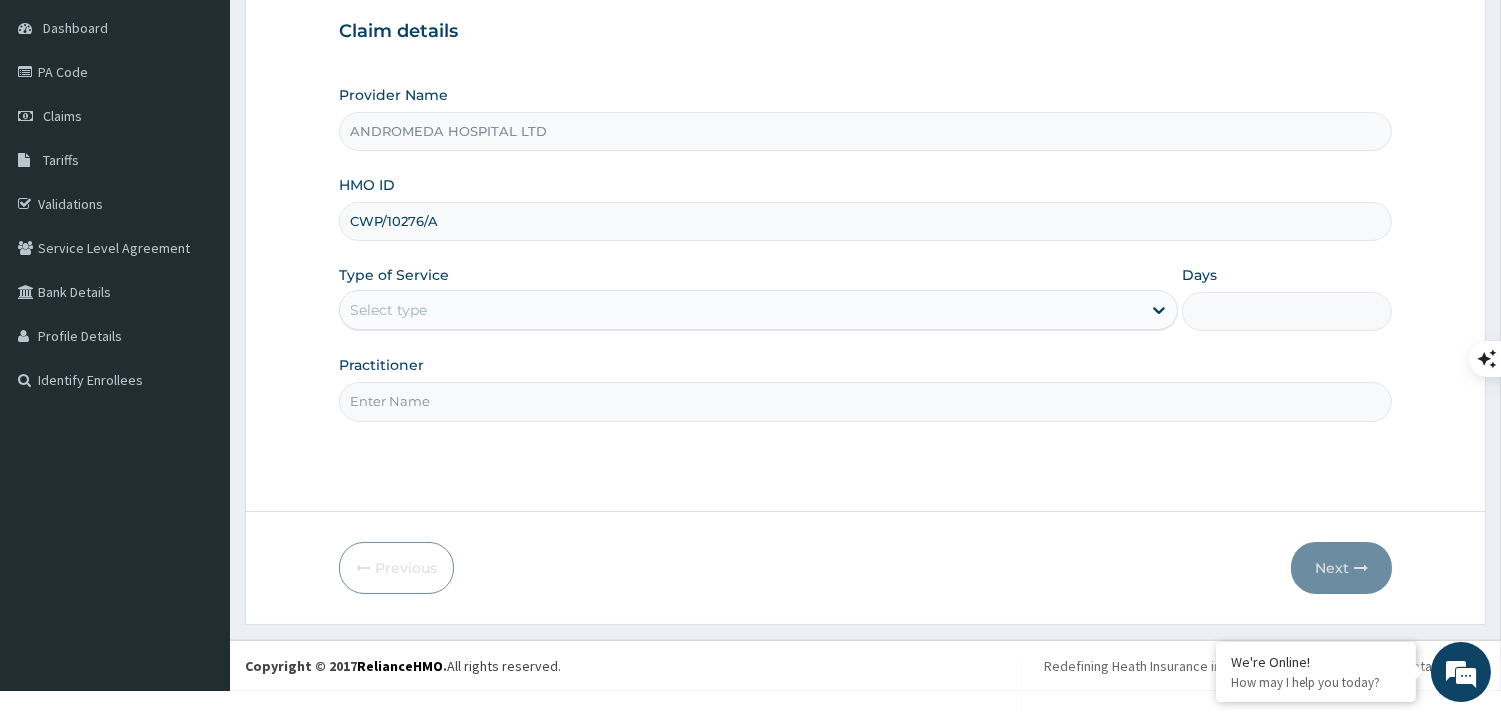 type on "CWP/10276/A" 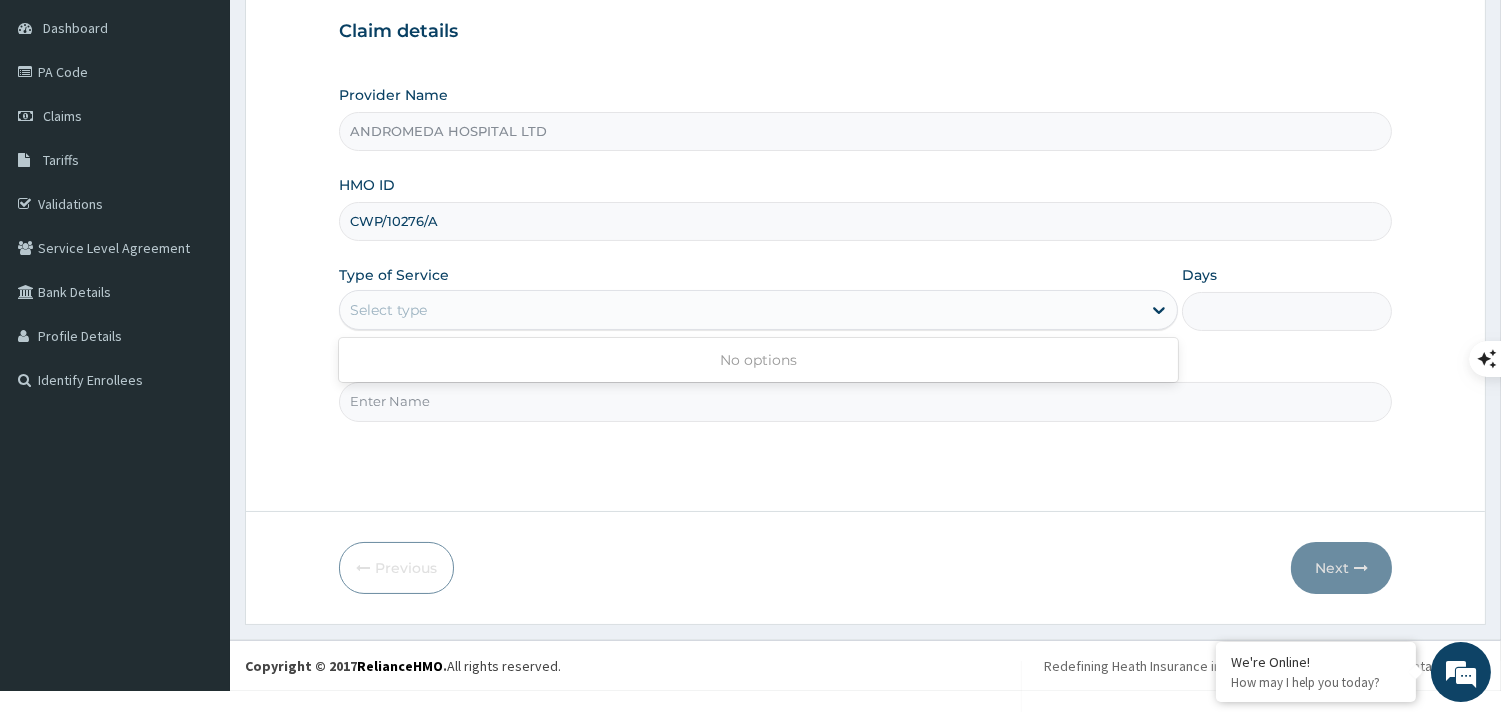 click on "Select type" at bounding box center (740, 310) 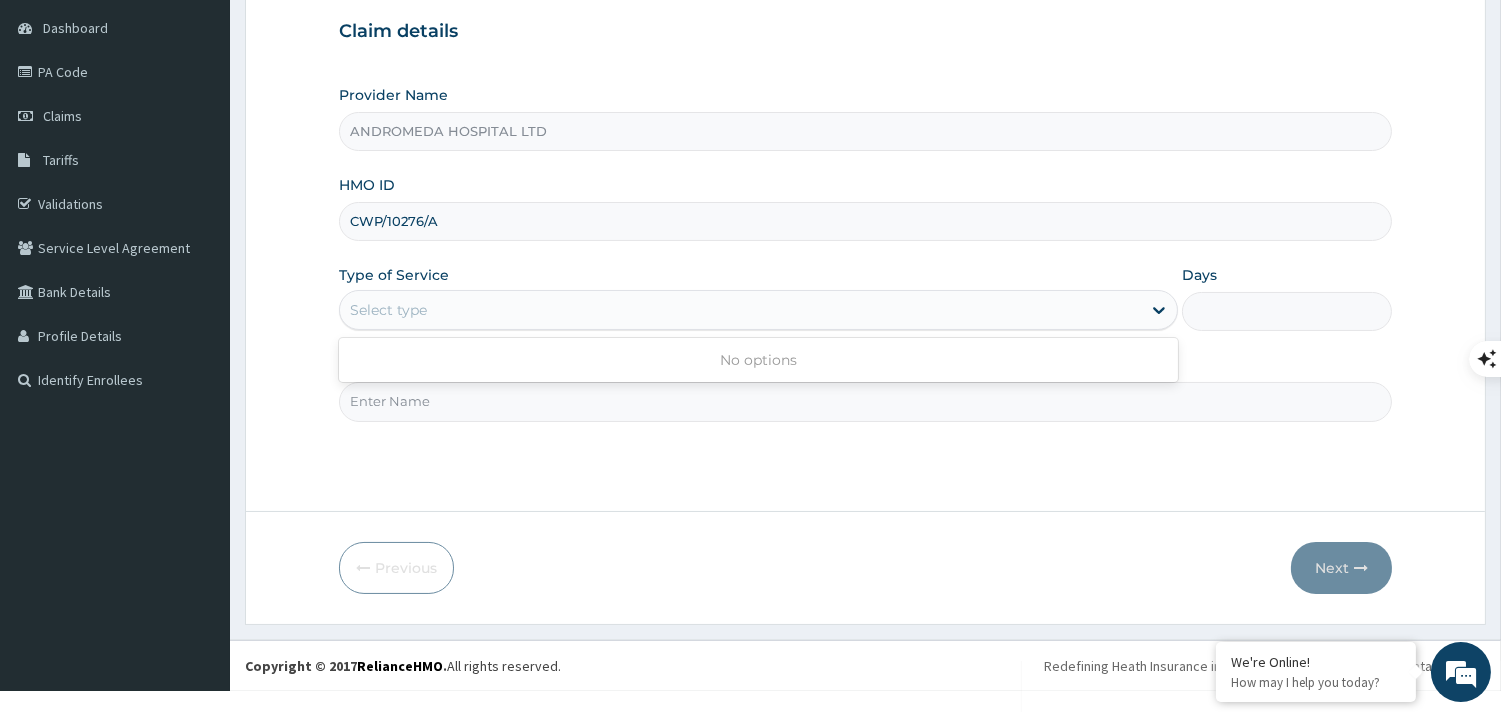 click on "Select type" at bounding box center (740, 310) 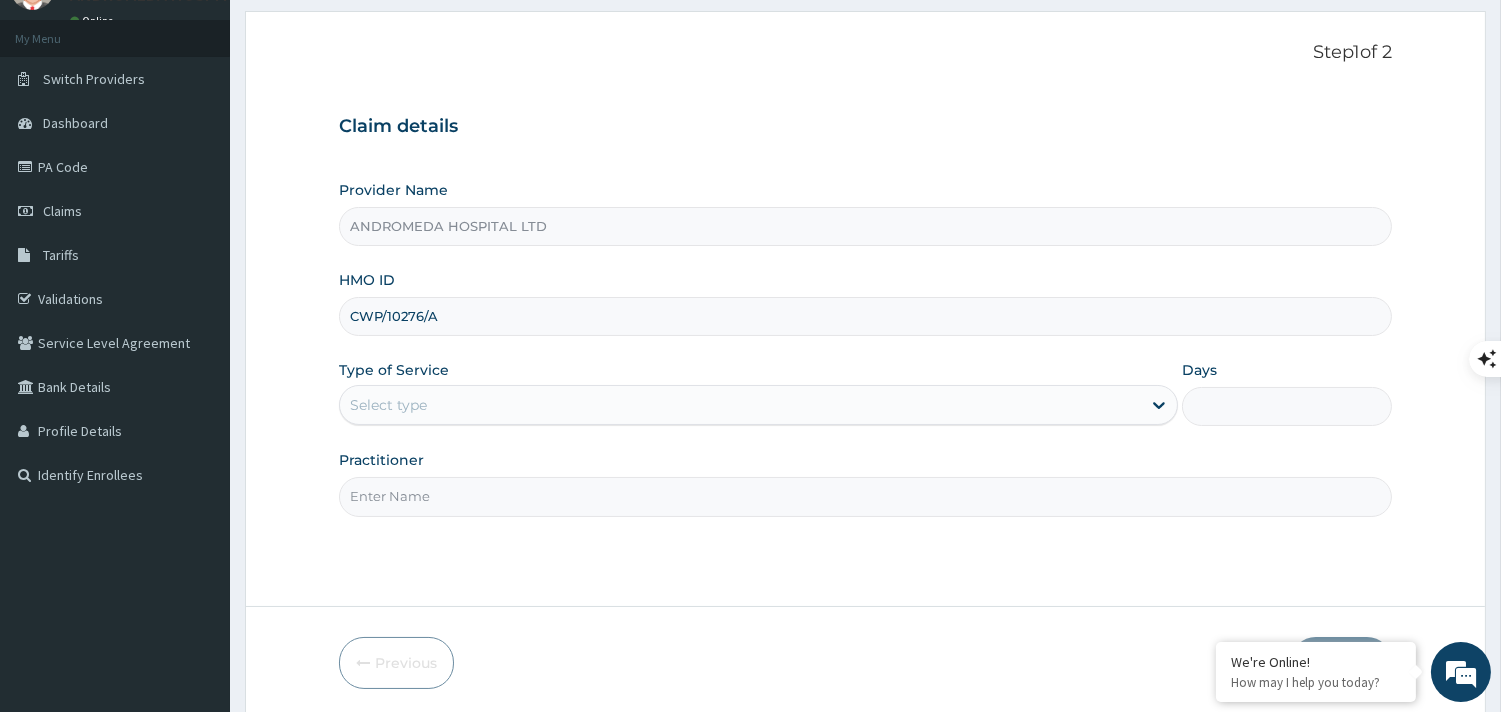 scroll, scrollTop: 0, scrollLeft: 0, axis: both 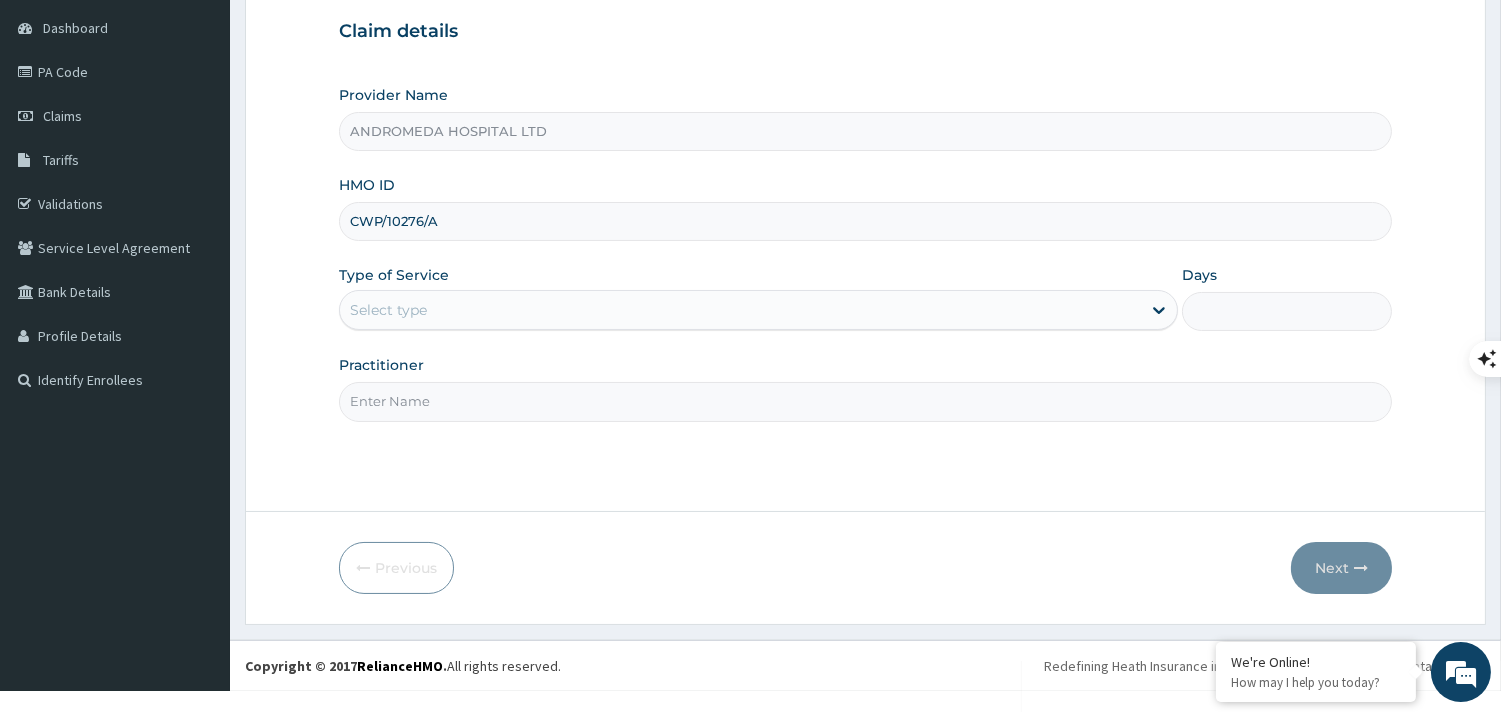 click on "Select type" at bounding box center (740, 310) 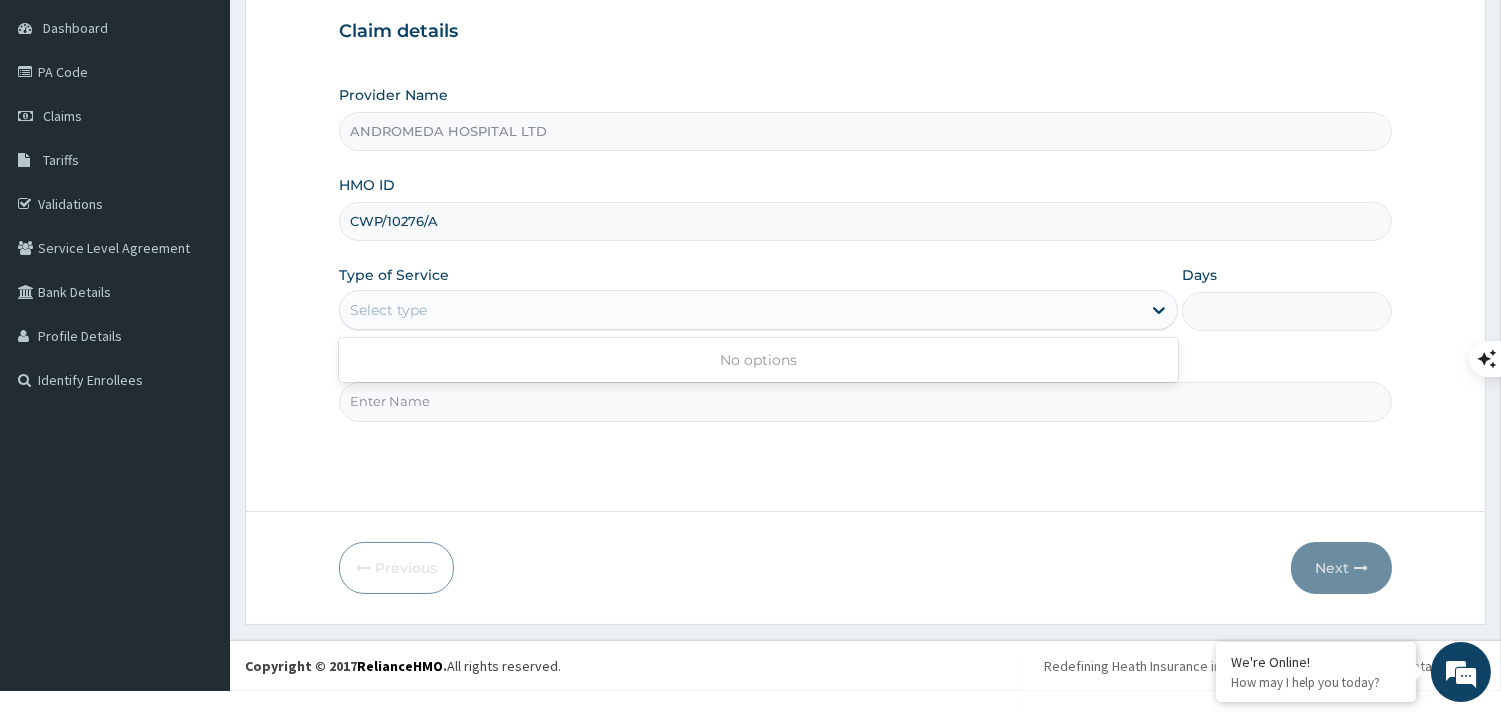 click on "Select type" at bounding box center [740, 310] 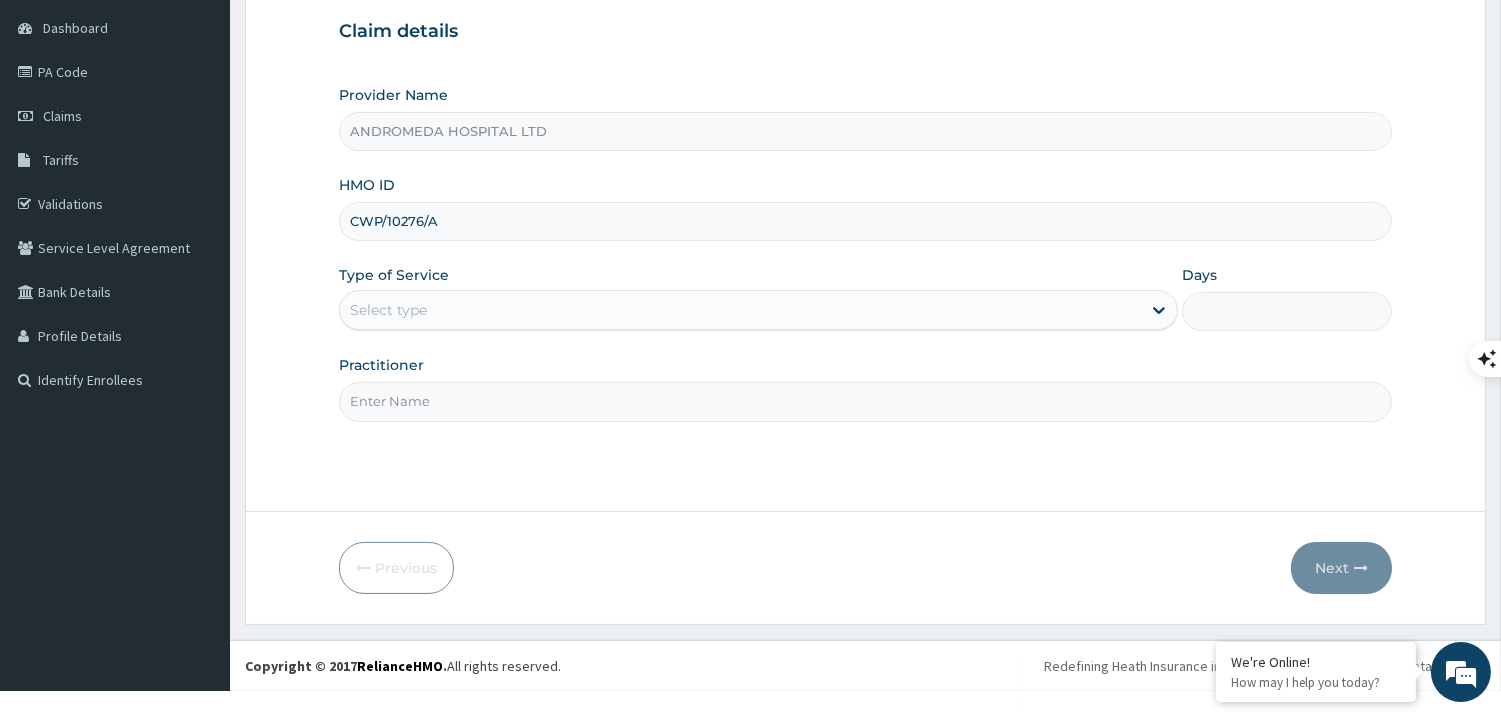 click on "Practitioner" at bounding box center (865, 401) 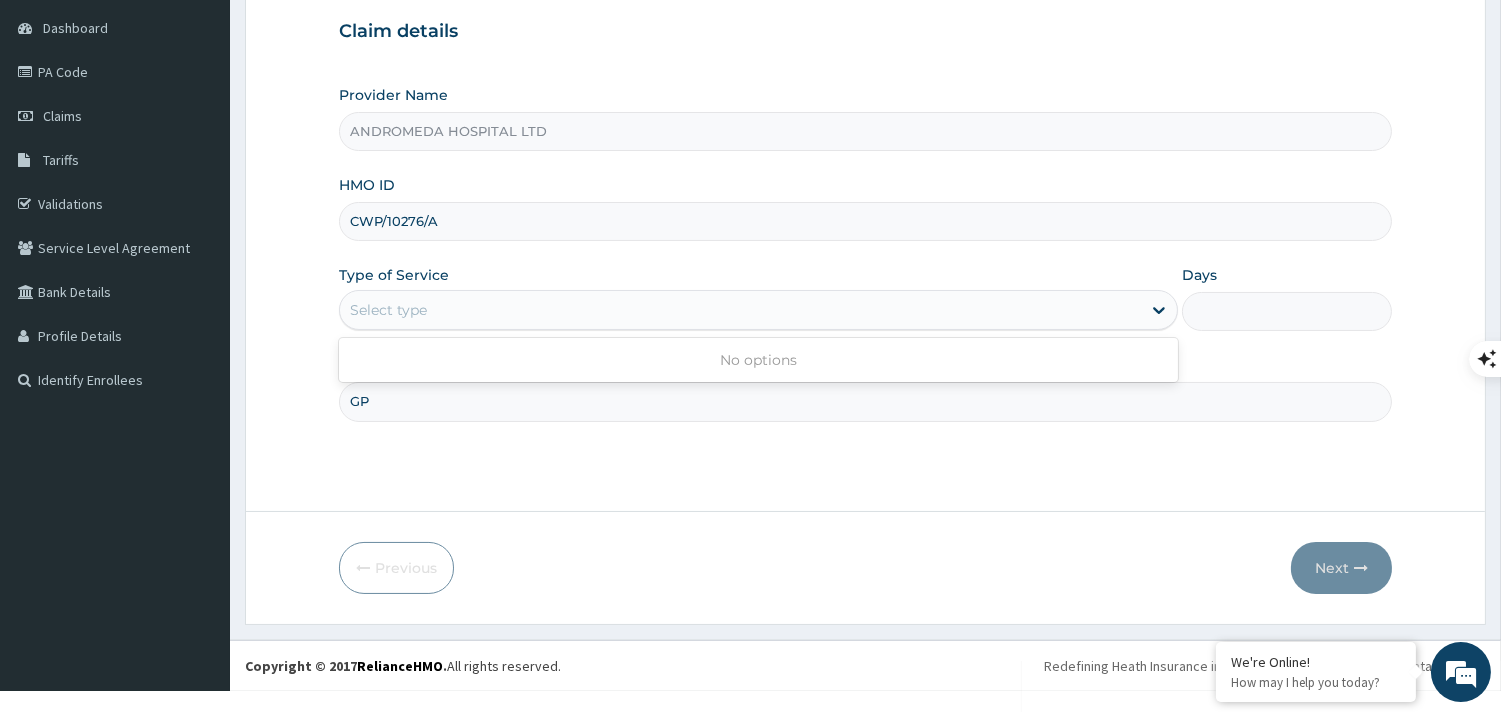 click on "Select type" at bounding box center (740, 310) 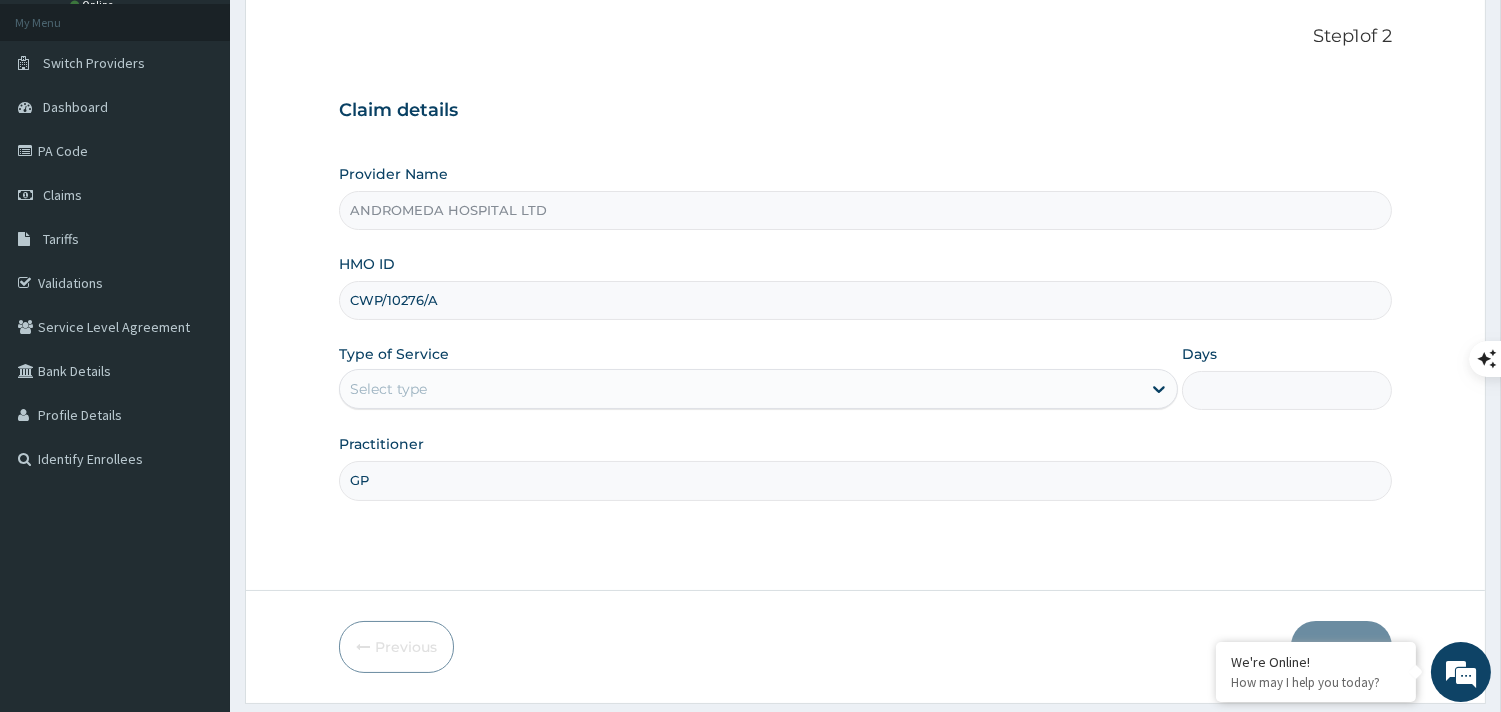 scroll, scrollTop: 190, scrollLeft: 0, axis: vertical 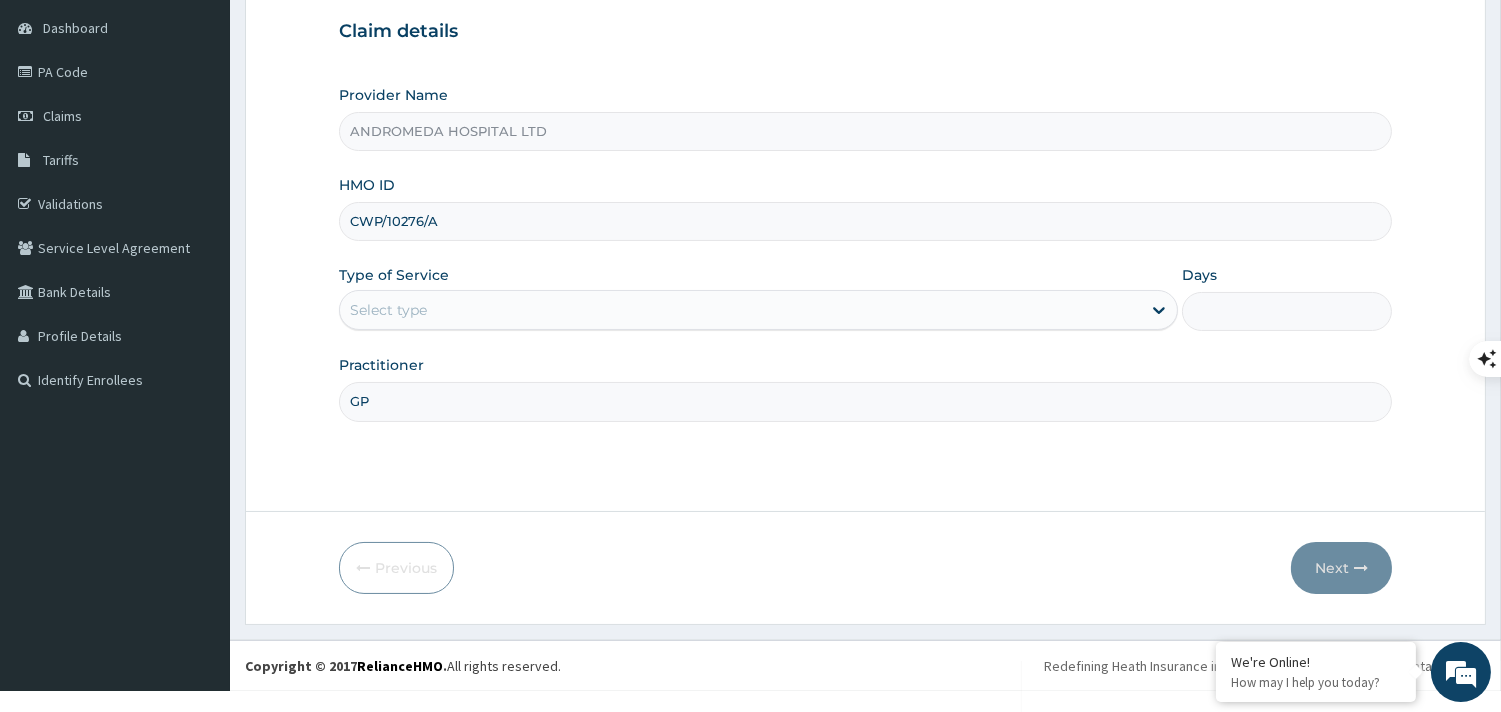 drag, startPoint x: 473, startPoint y: 196, endPoint x: 397, endPoint y: 223, distance: 80.65358 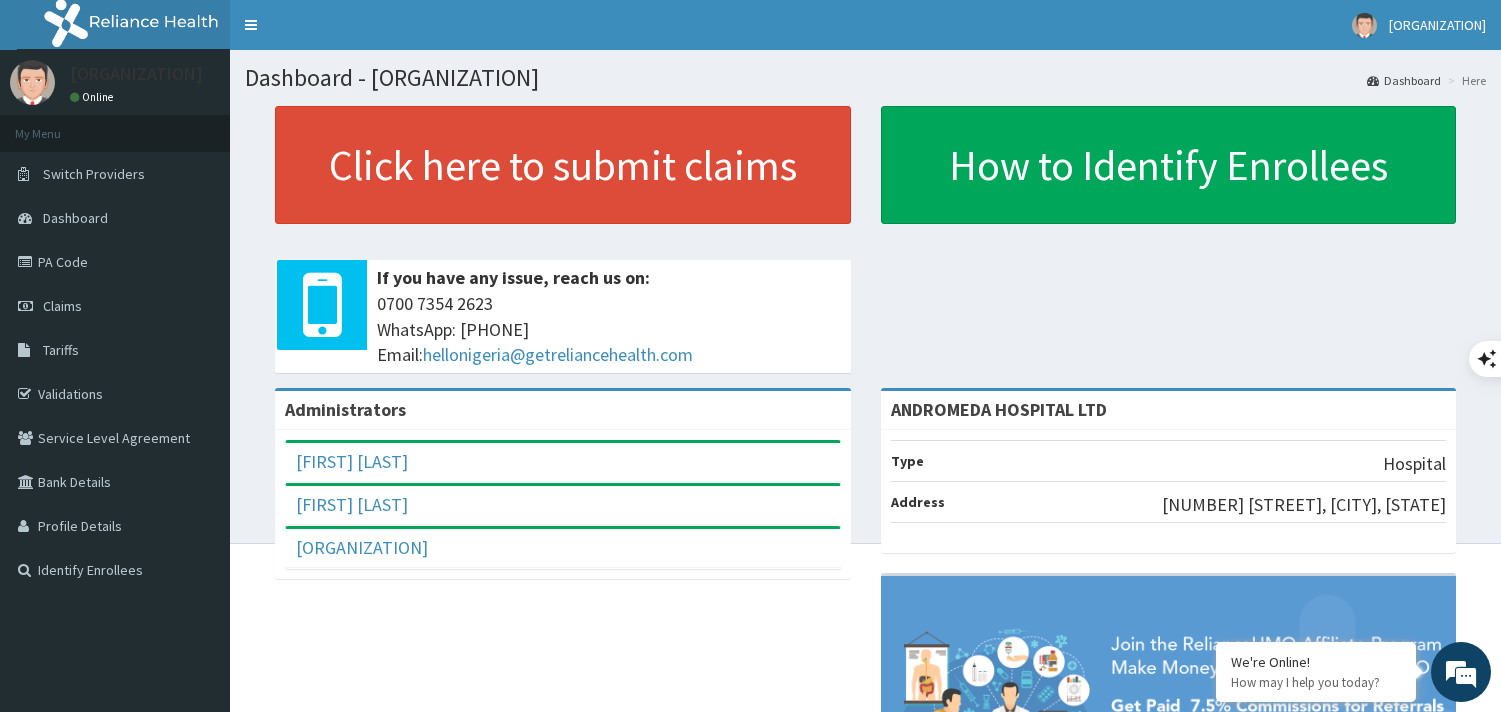 scroll, scrollTop: 0, scrollLeft: 0, axis: both 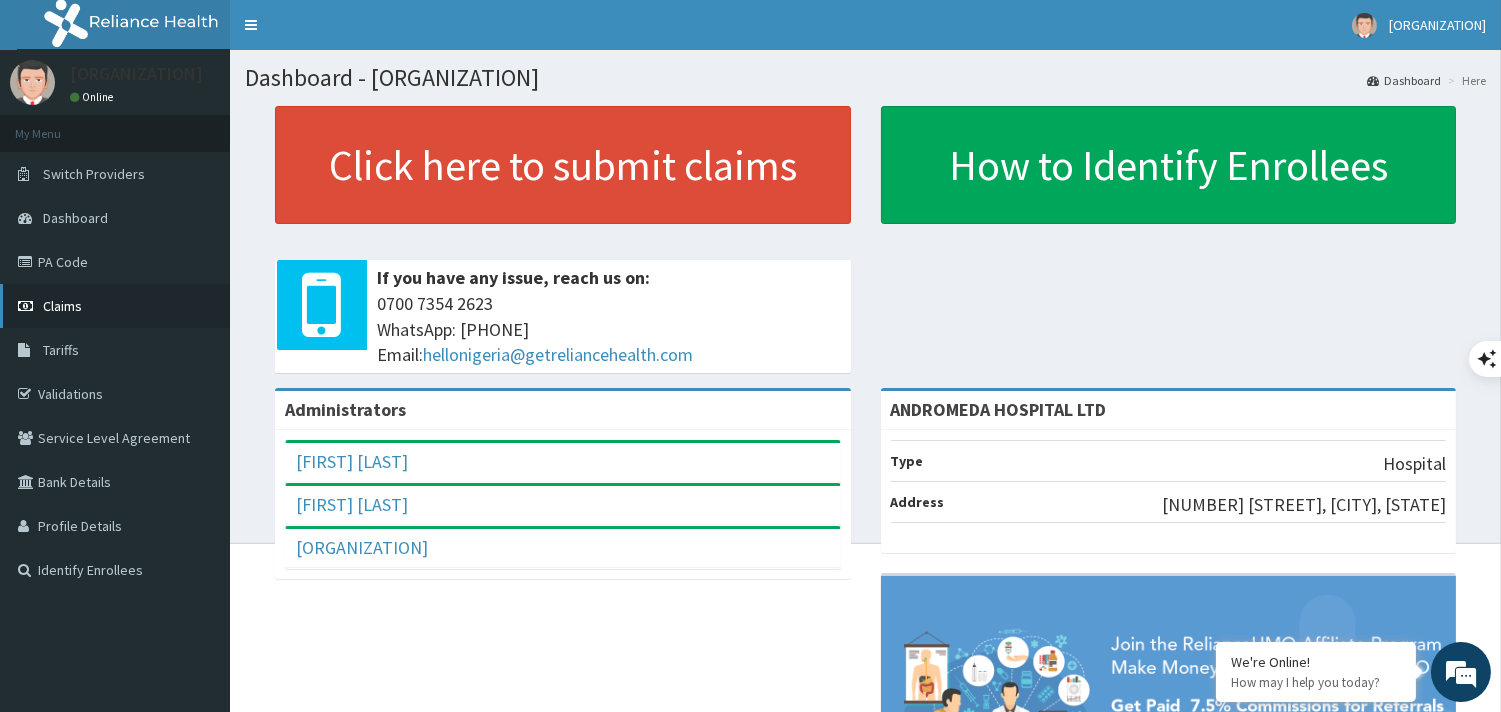 click on "Claims" at bounding box center (115, 306) 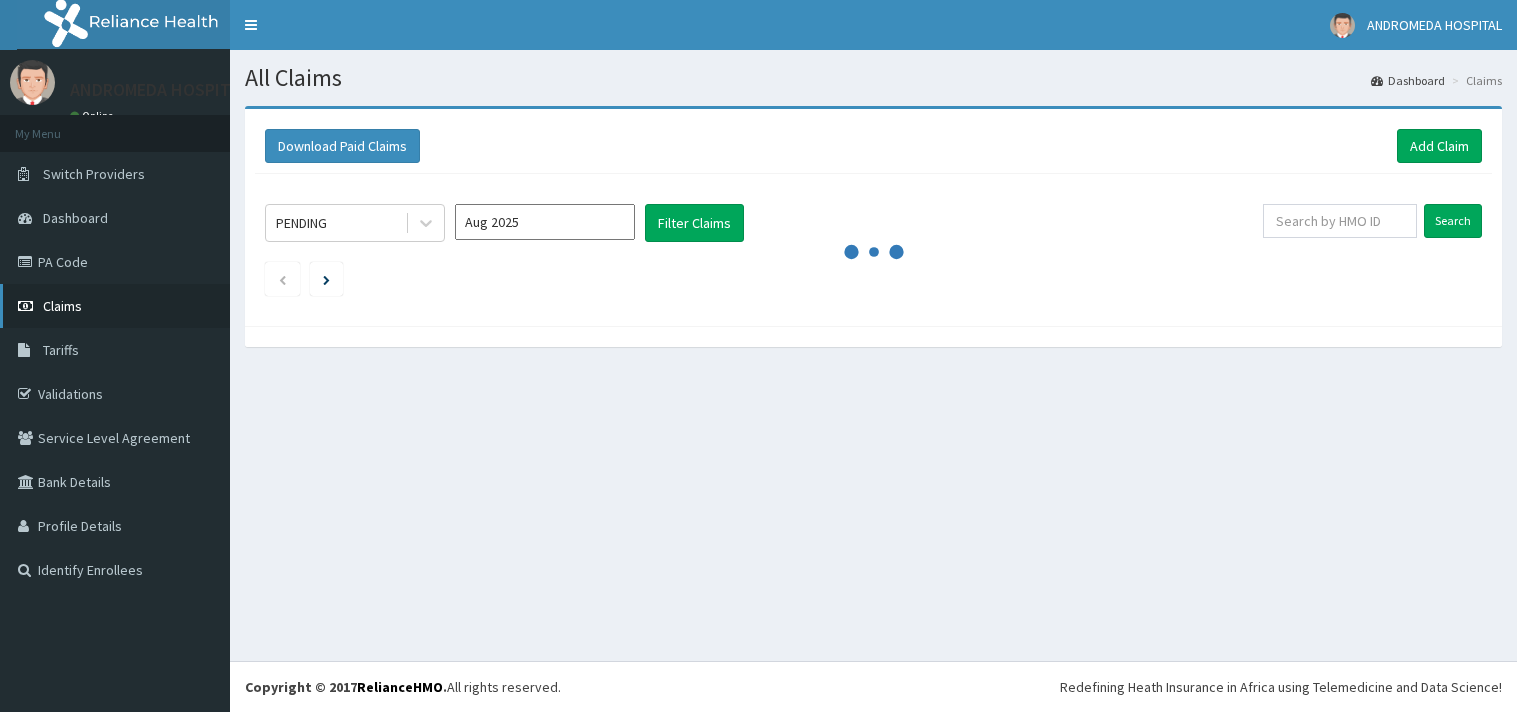 scroll, scrollTop: 0, scrollLeft: 0, axis: both 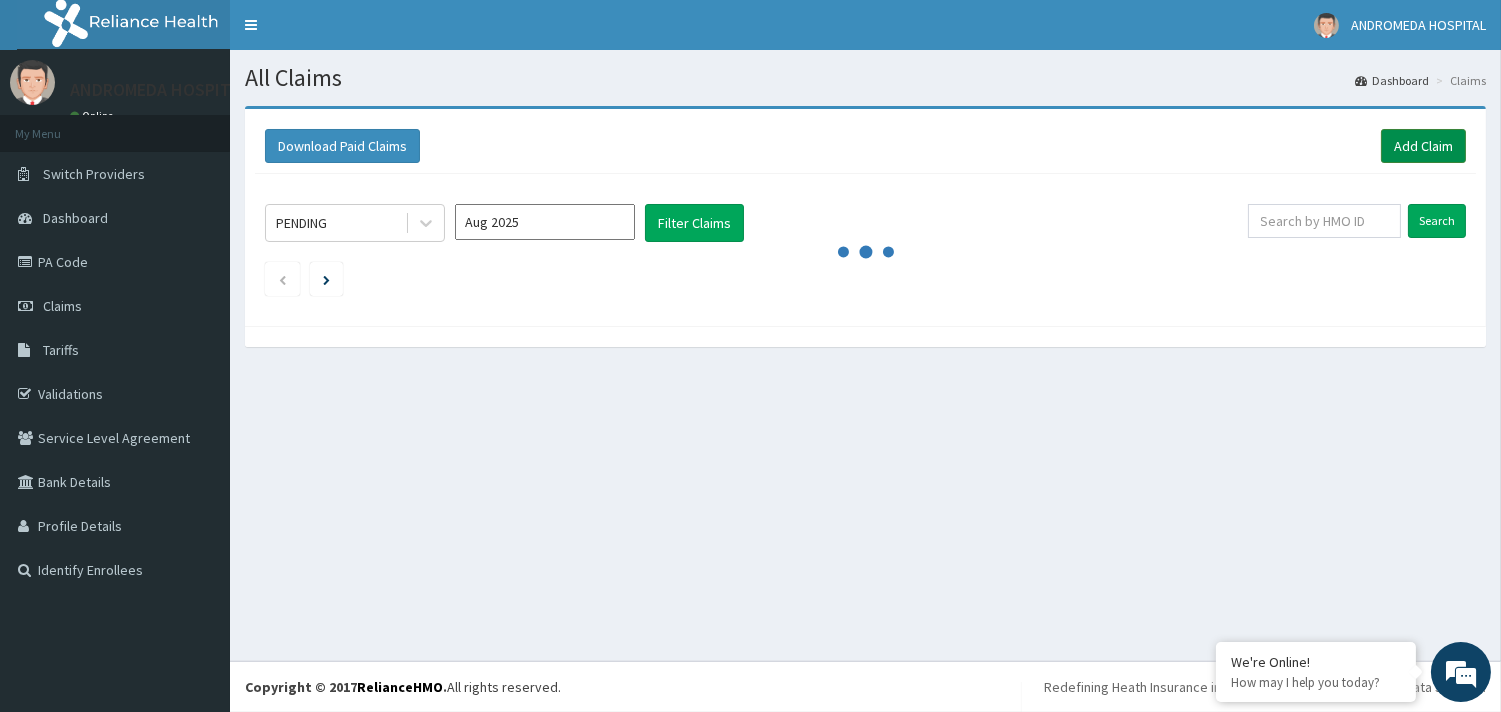 click on "Add Claim" at bounding box center [1423, 146] 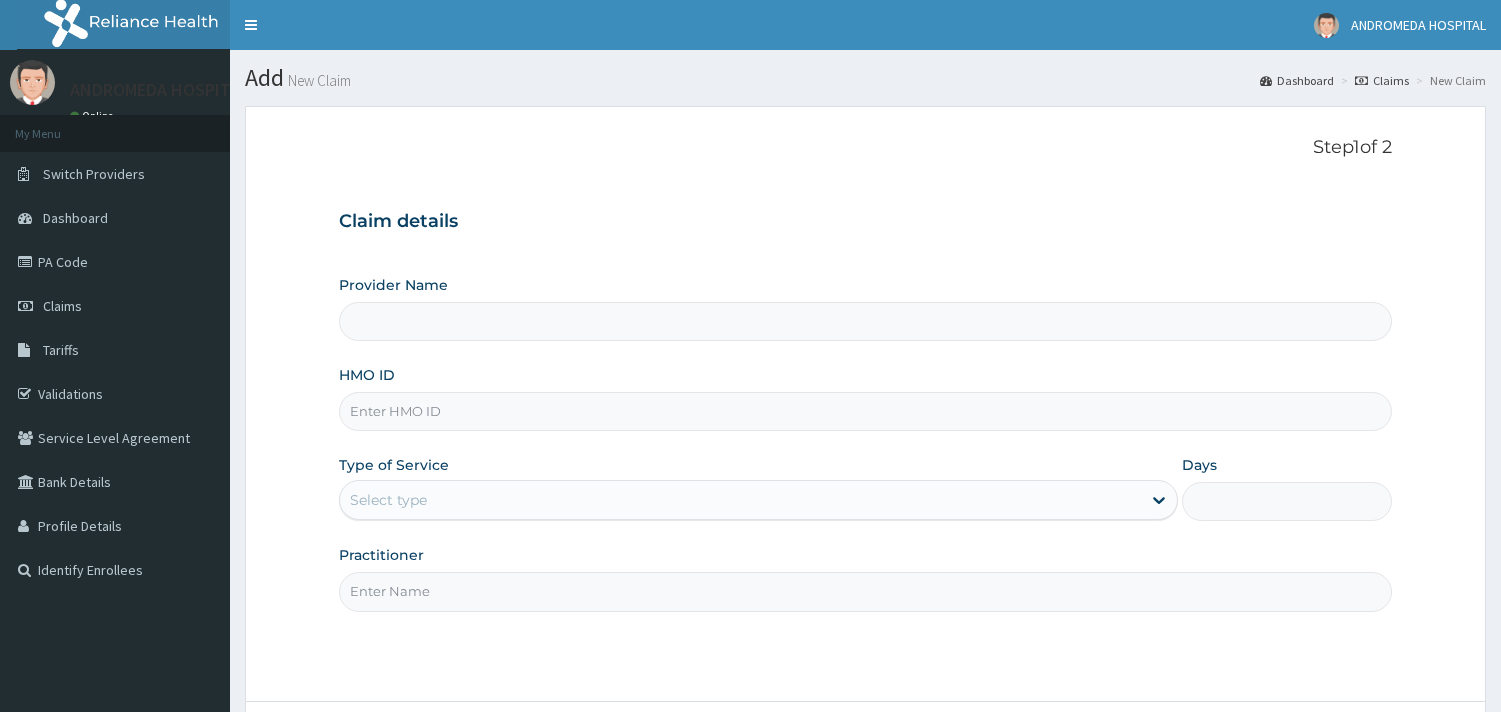 scroll, scrollTop: 0, scrollLeft: 0, axis: both 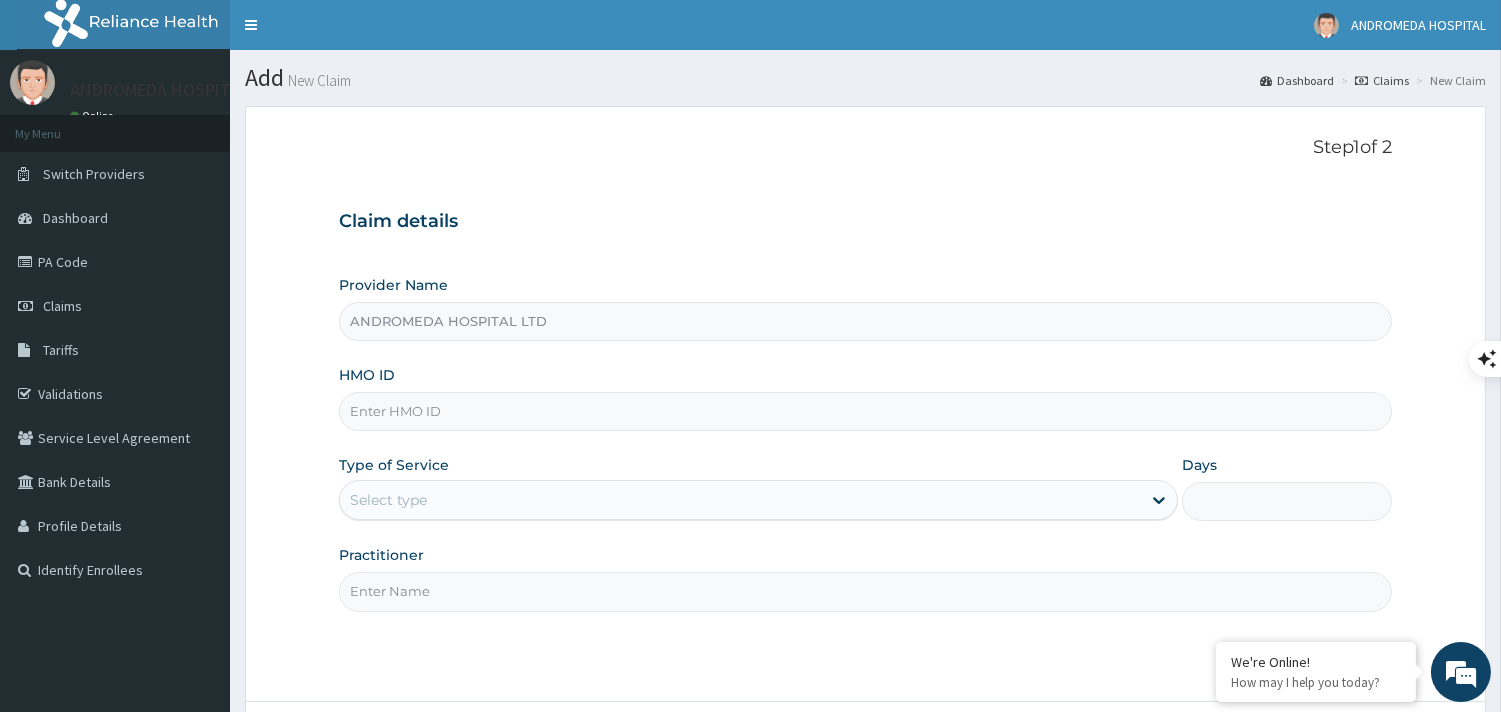 type on "ANDROMEDA HOSPITAL LTD" 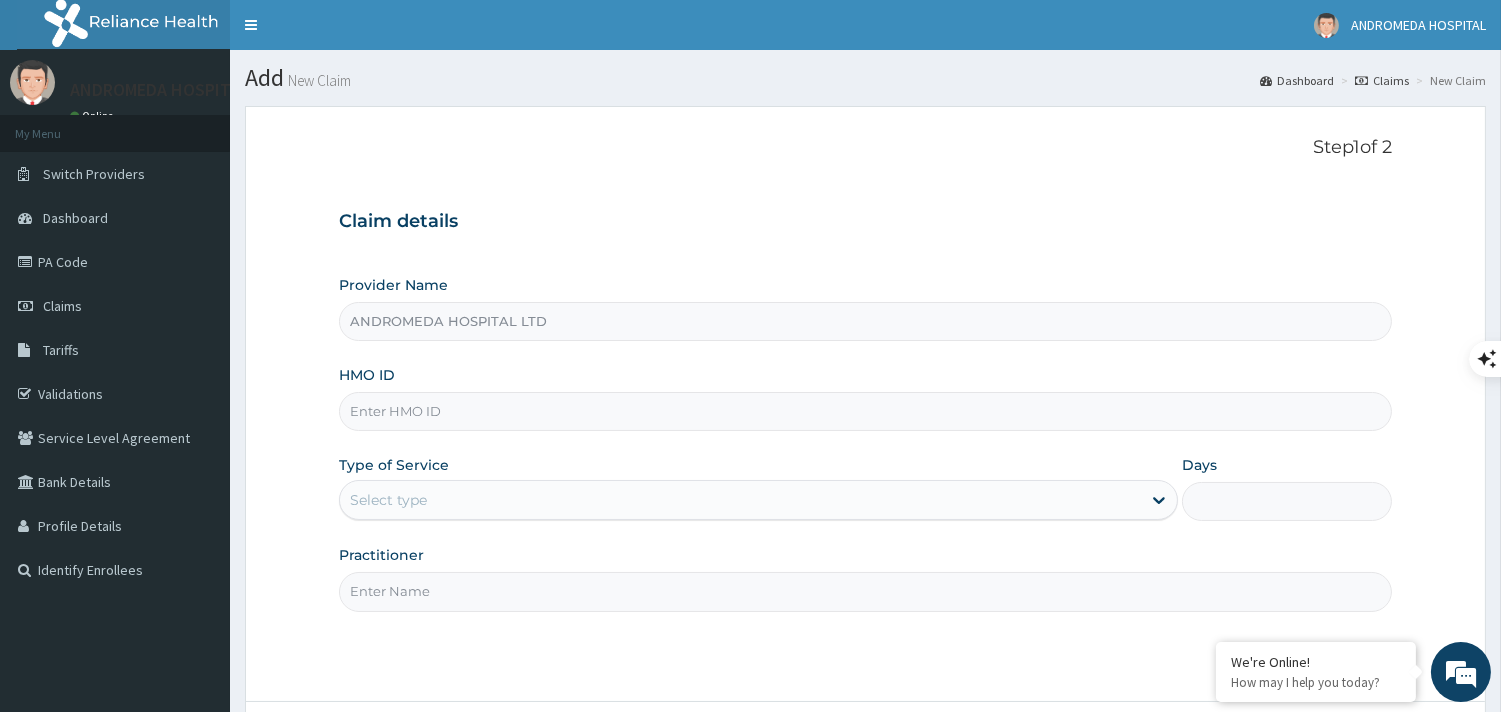 paste on "CWP/10276/A" 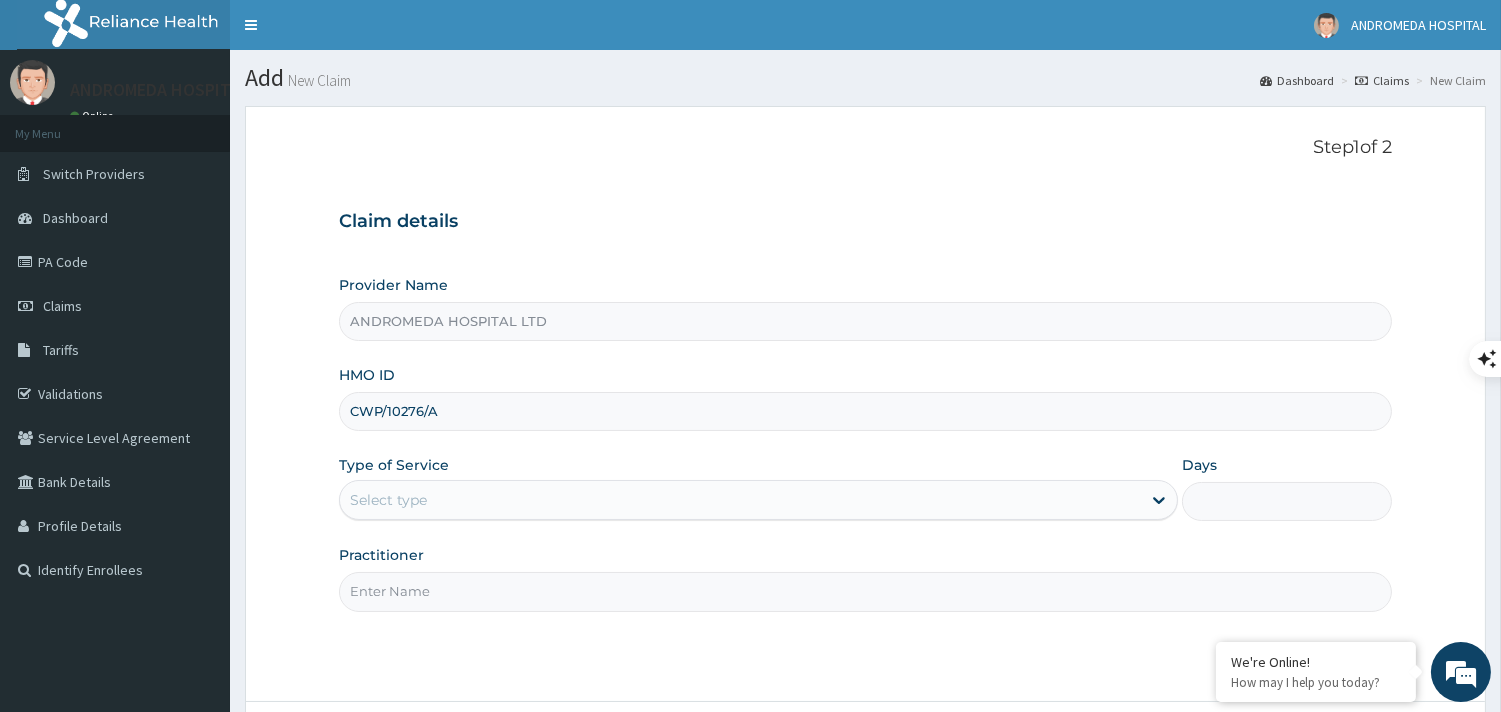 type on "CWP/10276/A" 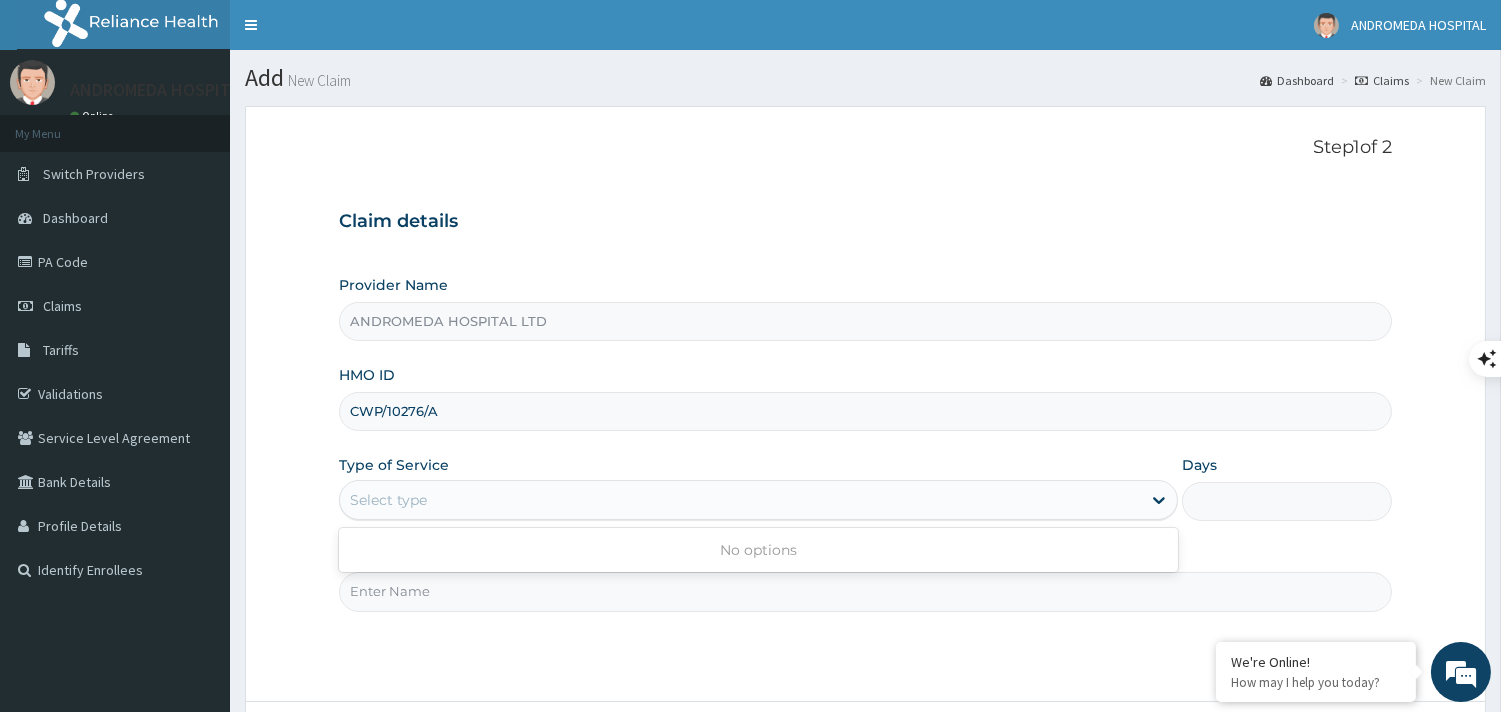 click on "Select type" at bounding box center [388, 500] 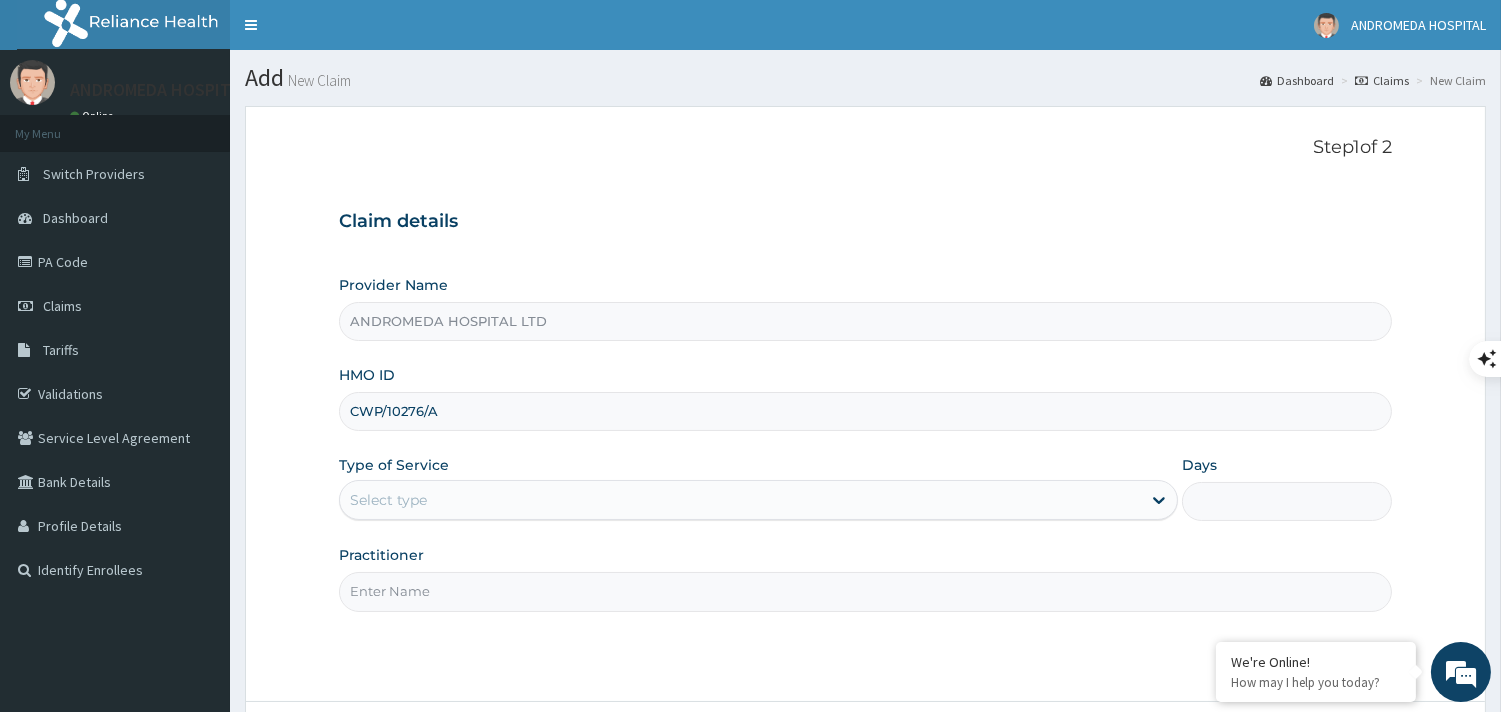 click on "Select type" at bounding box center [388, 500] 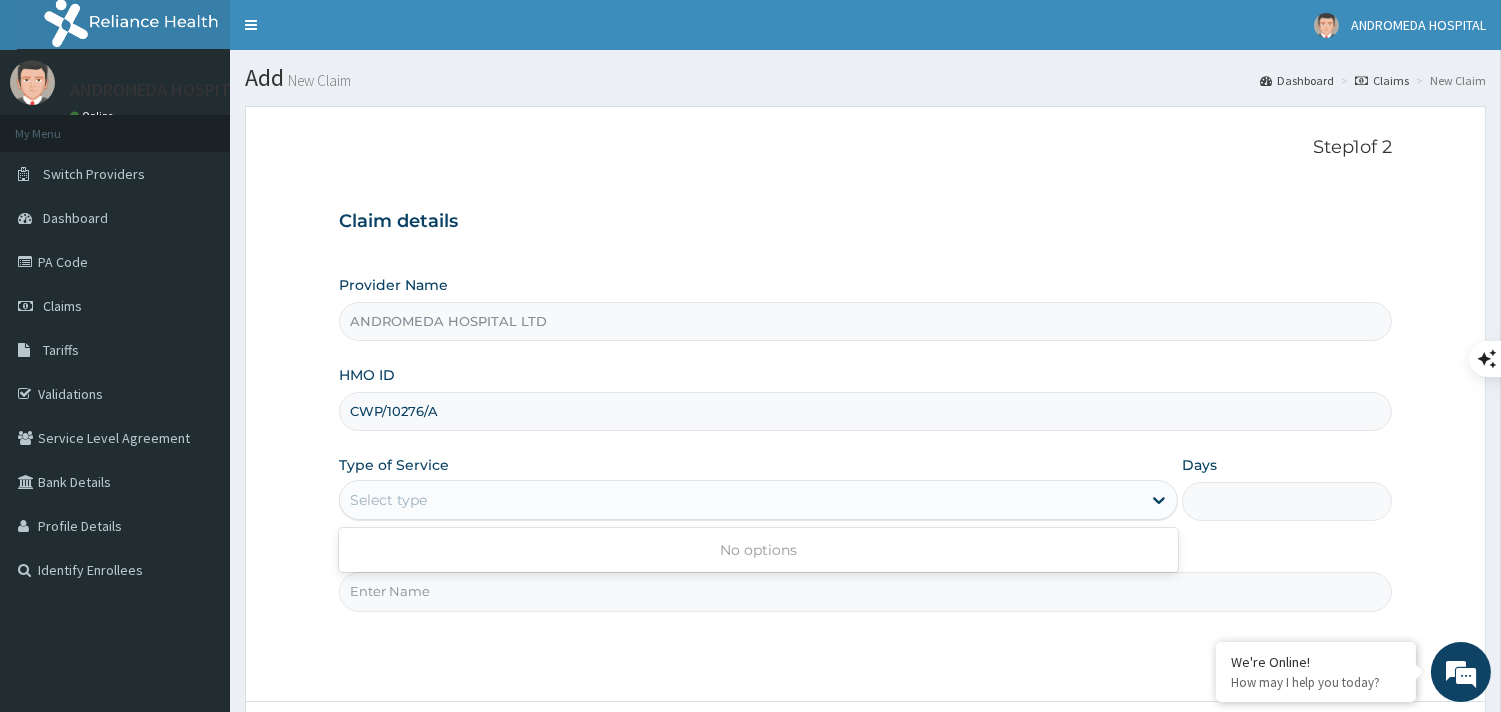 click on "Select type" at bounding box center [388, 500] 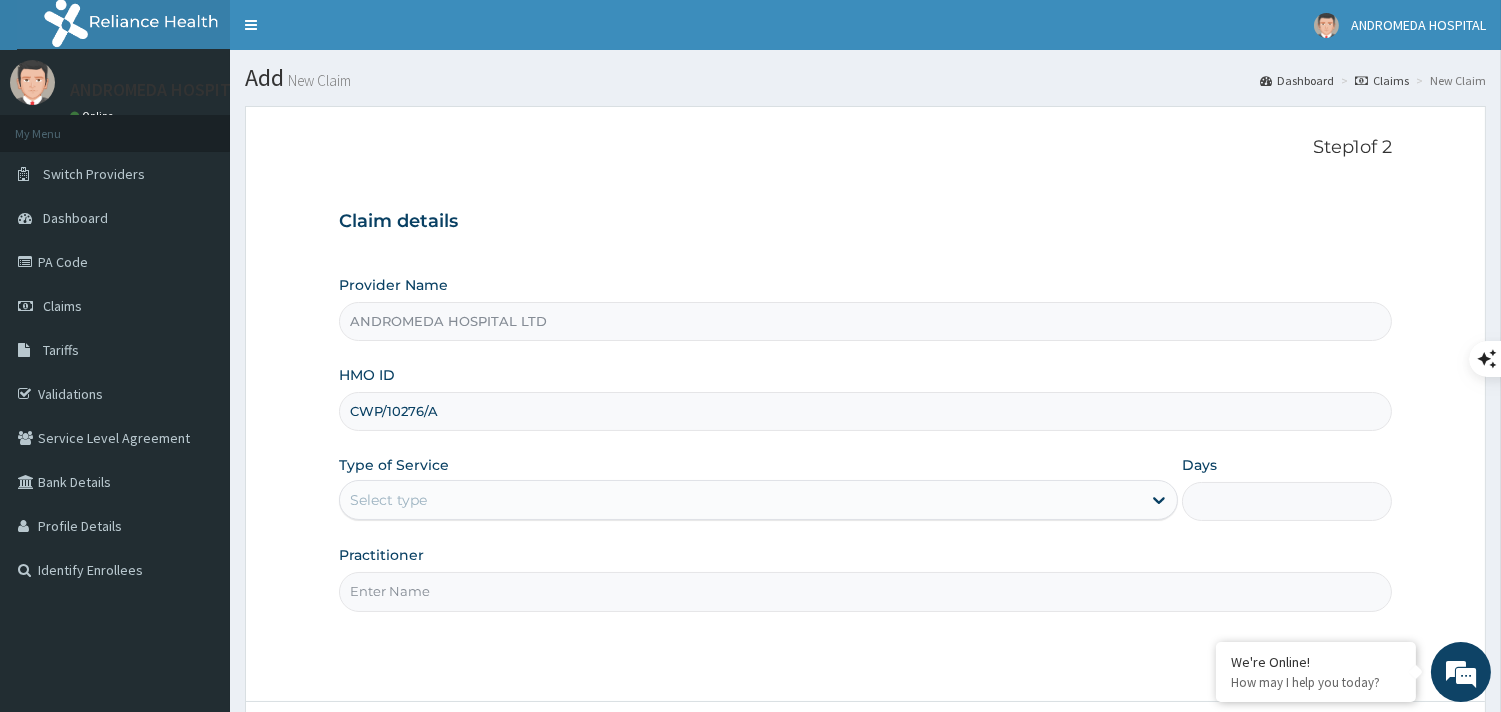 click on "Select type" at bounding box center (388, 500) 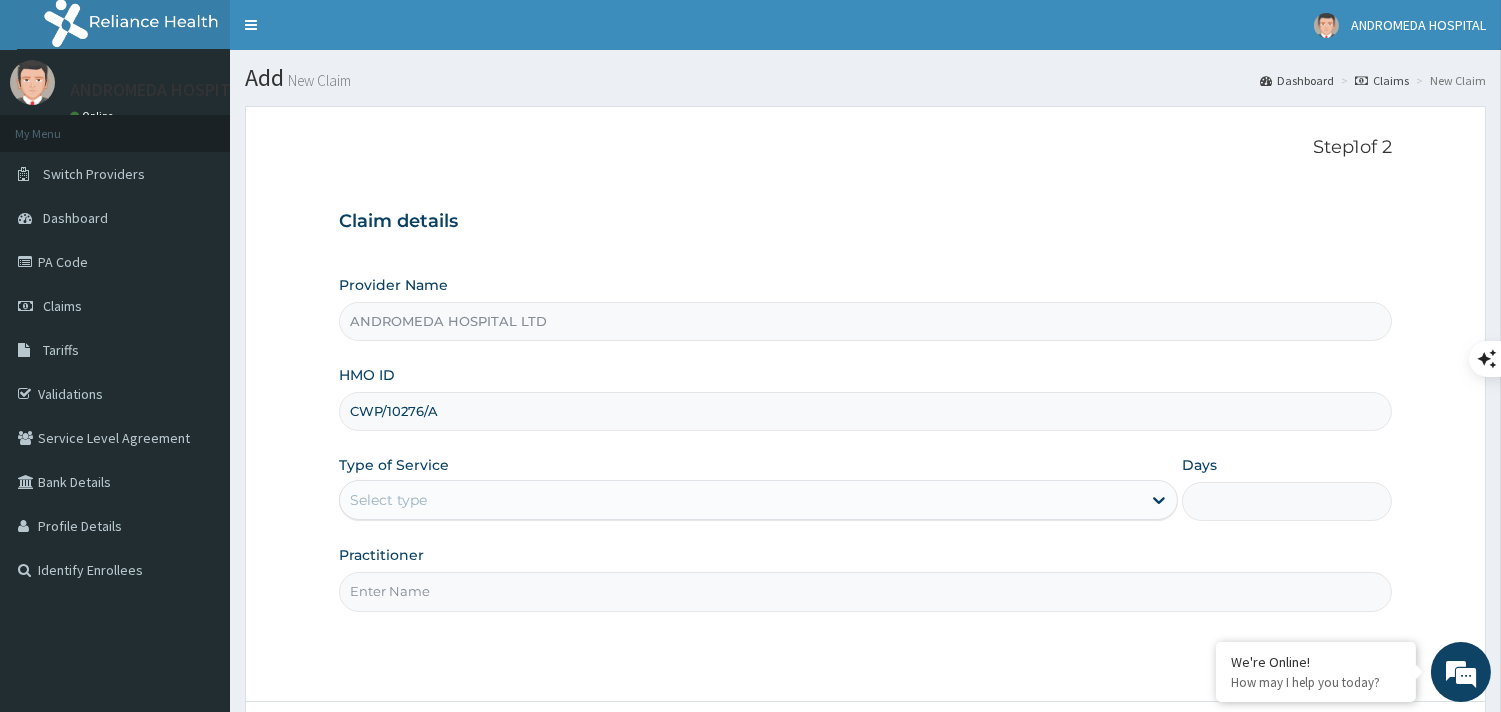 click on "Practitioner" at bounding box center [865, 591] 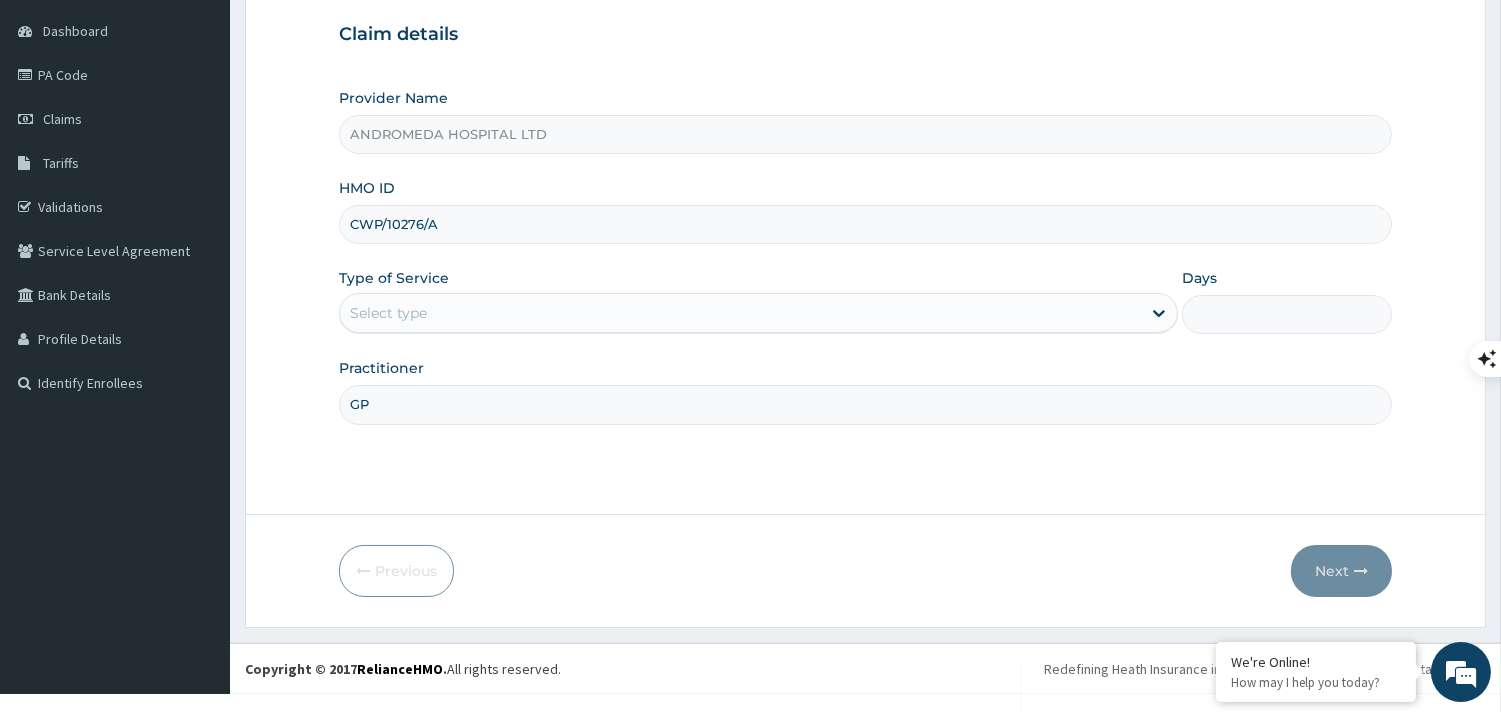 scroll, scrollTop: 190, scrollLeft: 0, axis: vertical 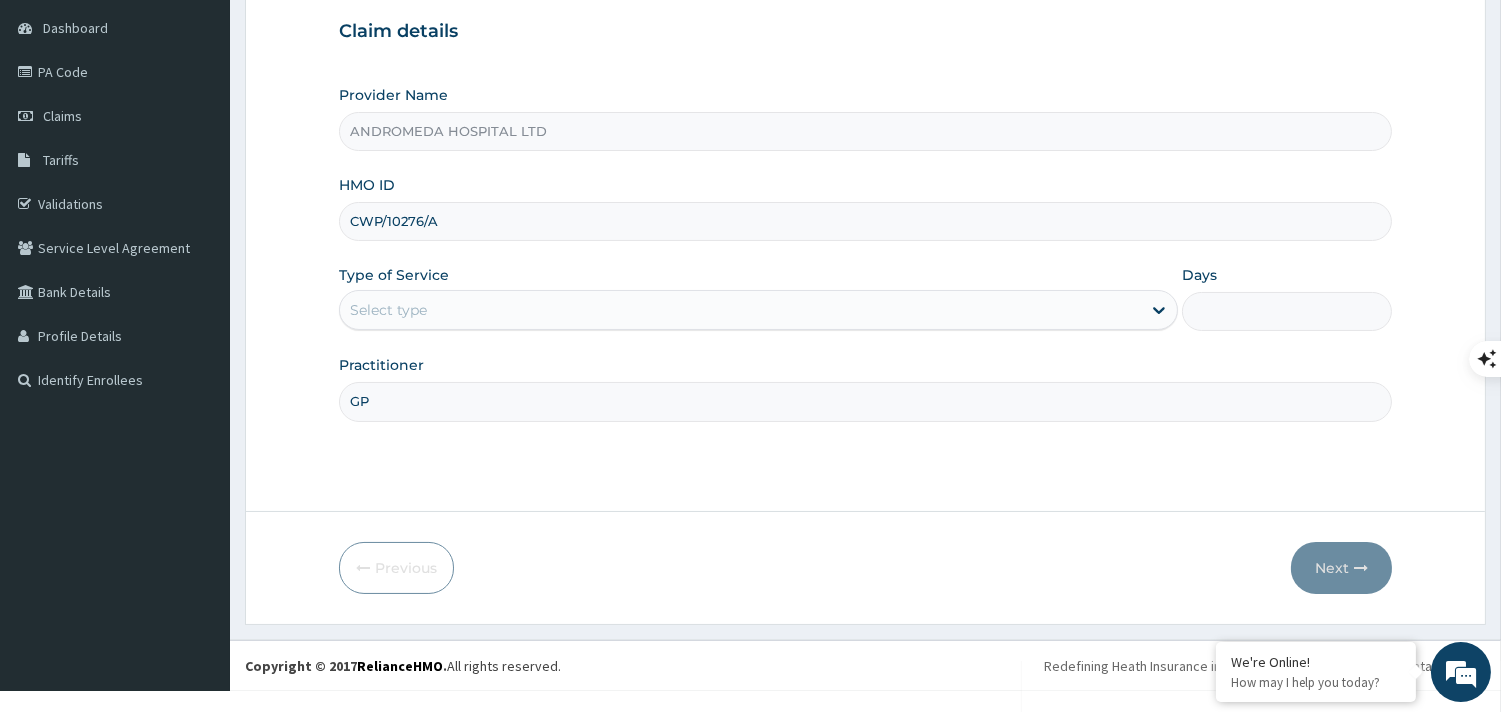 click on "Days" at bounding box center (1287, 311) 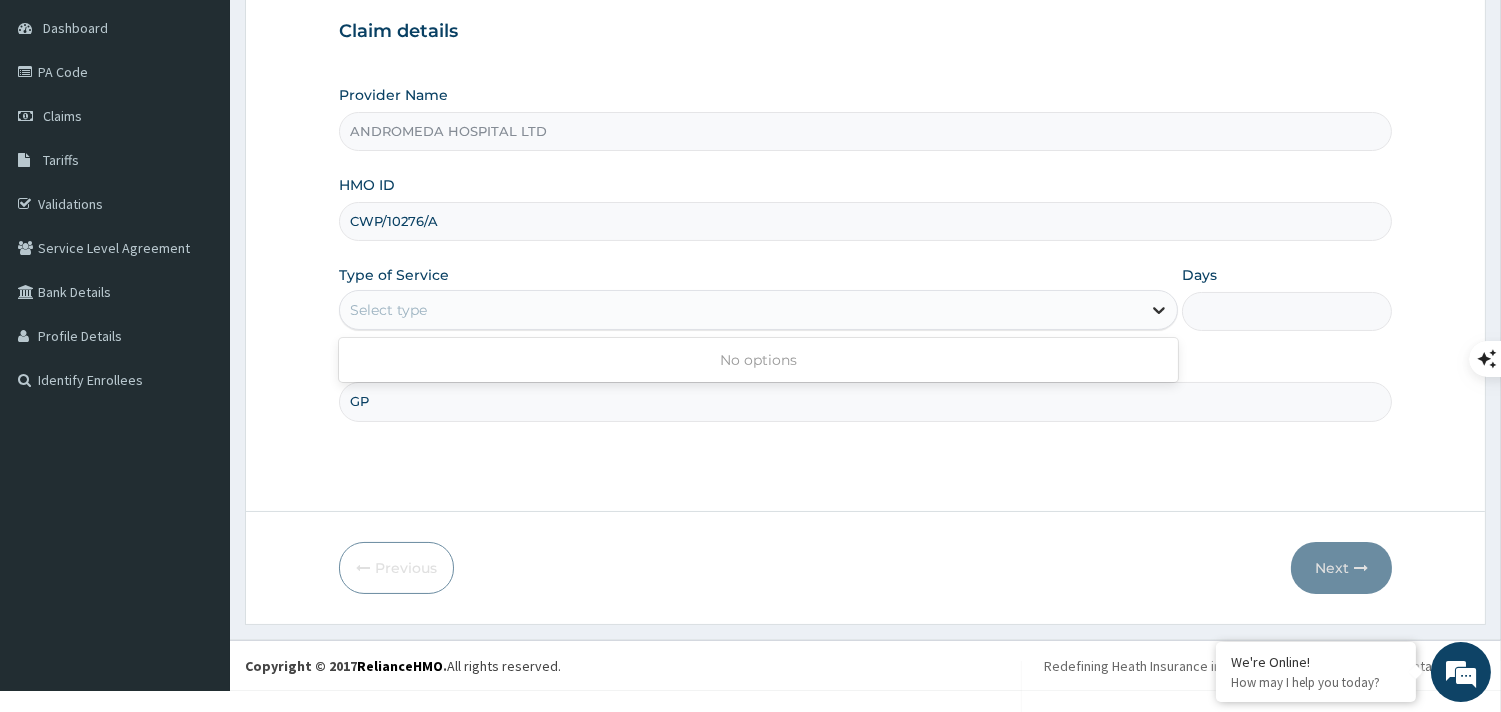 click 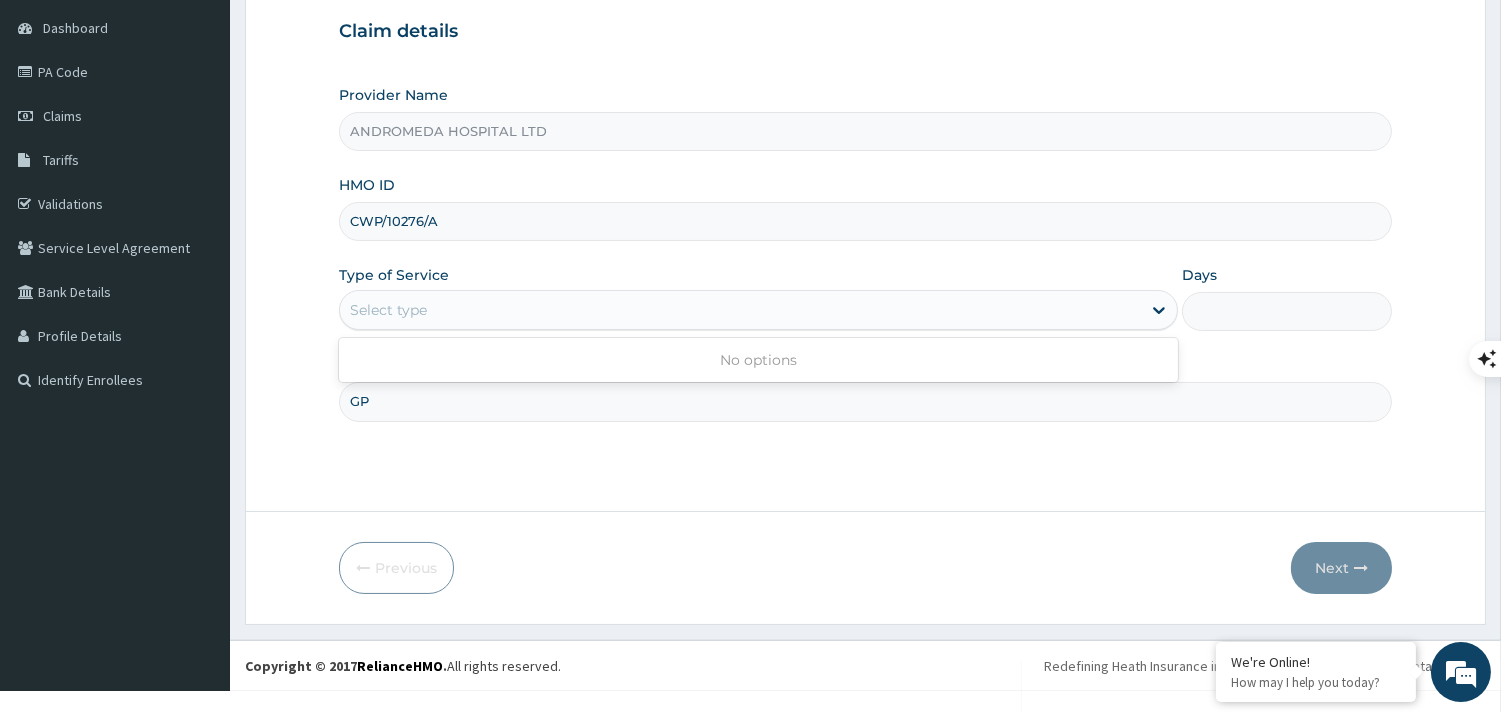 click on "No options" at bounding box center (758, 360) 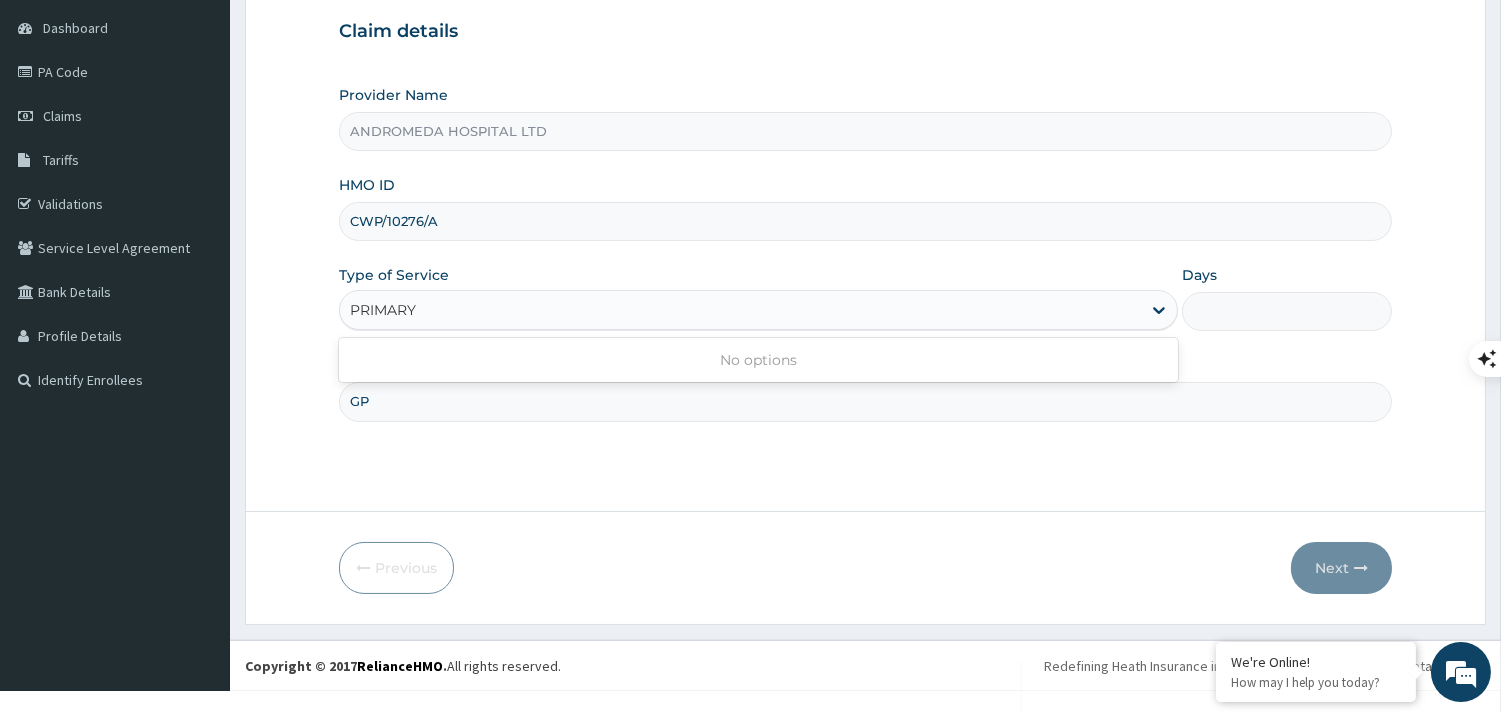 type on "PRIMARY" 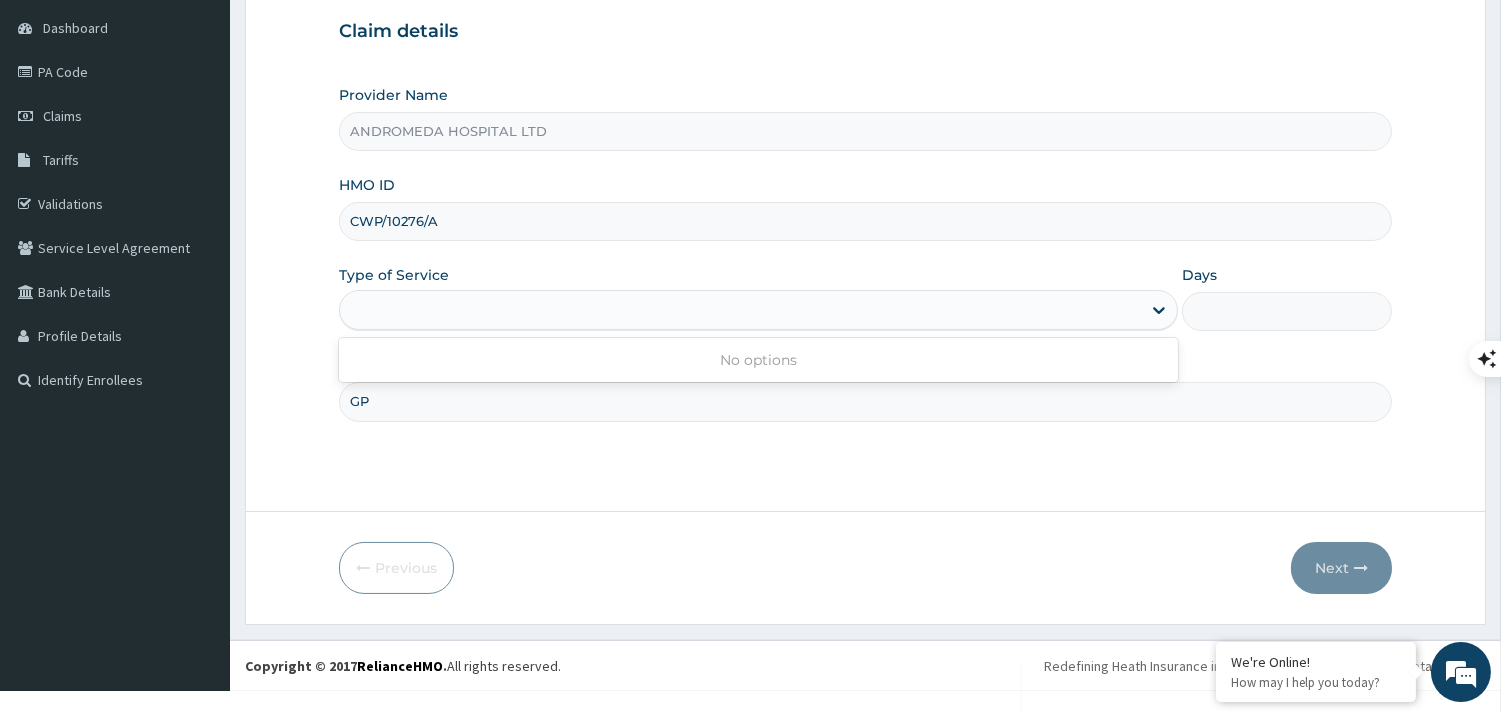 click on "GP" at bounding box center [865, 401] 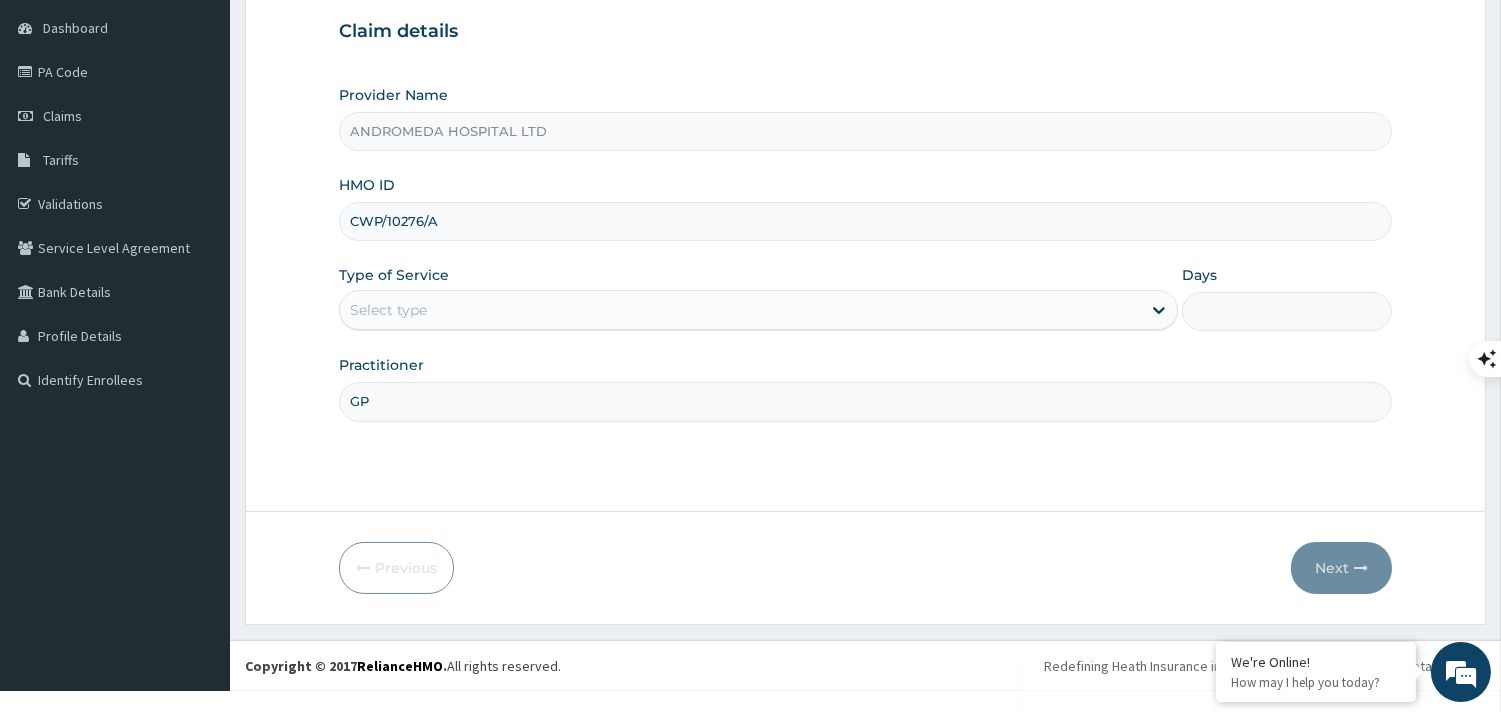click on "Practitioner GP" at bounding box center [865, 388] 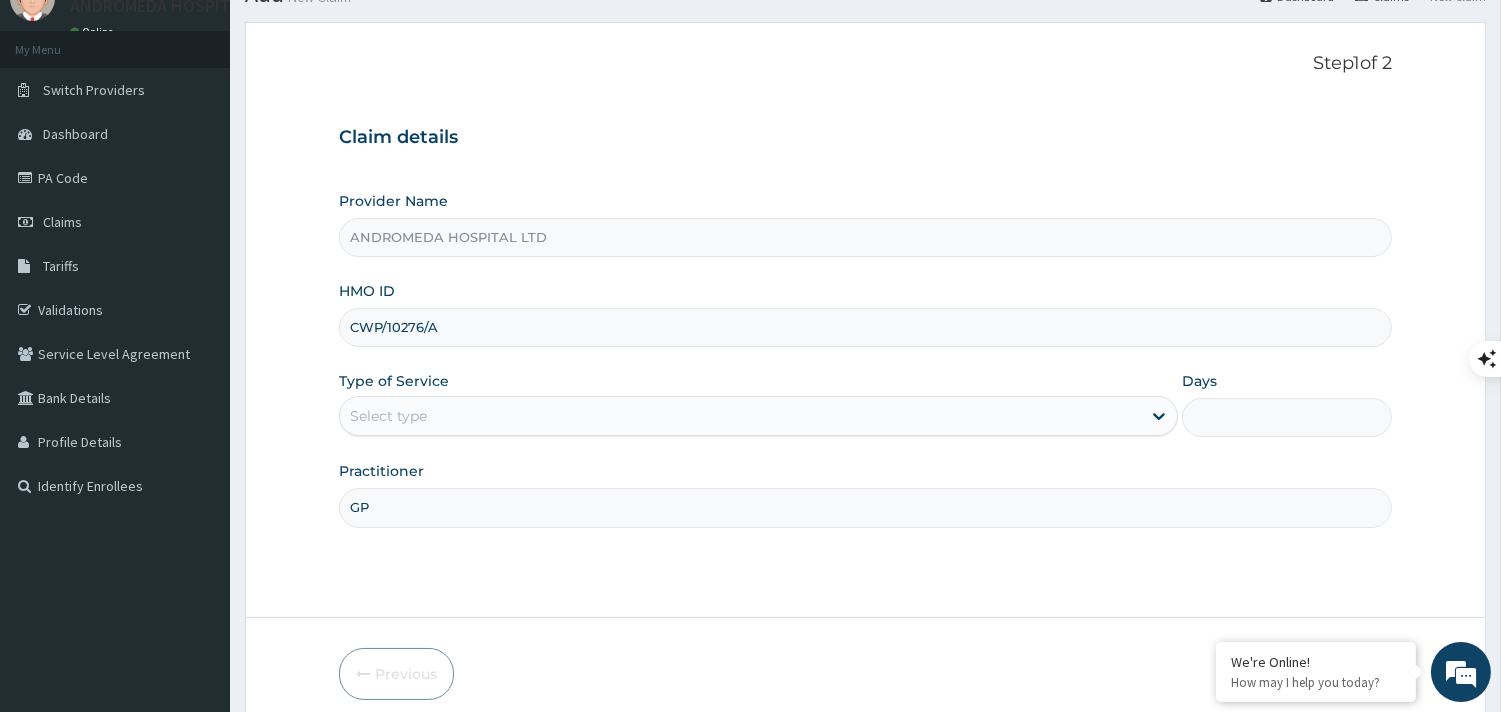 scroll, scrollTop: 190, scrollLeft: 0, axis: vertical 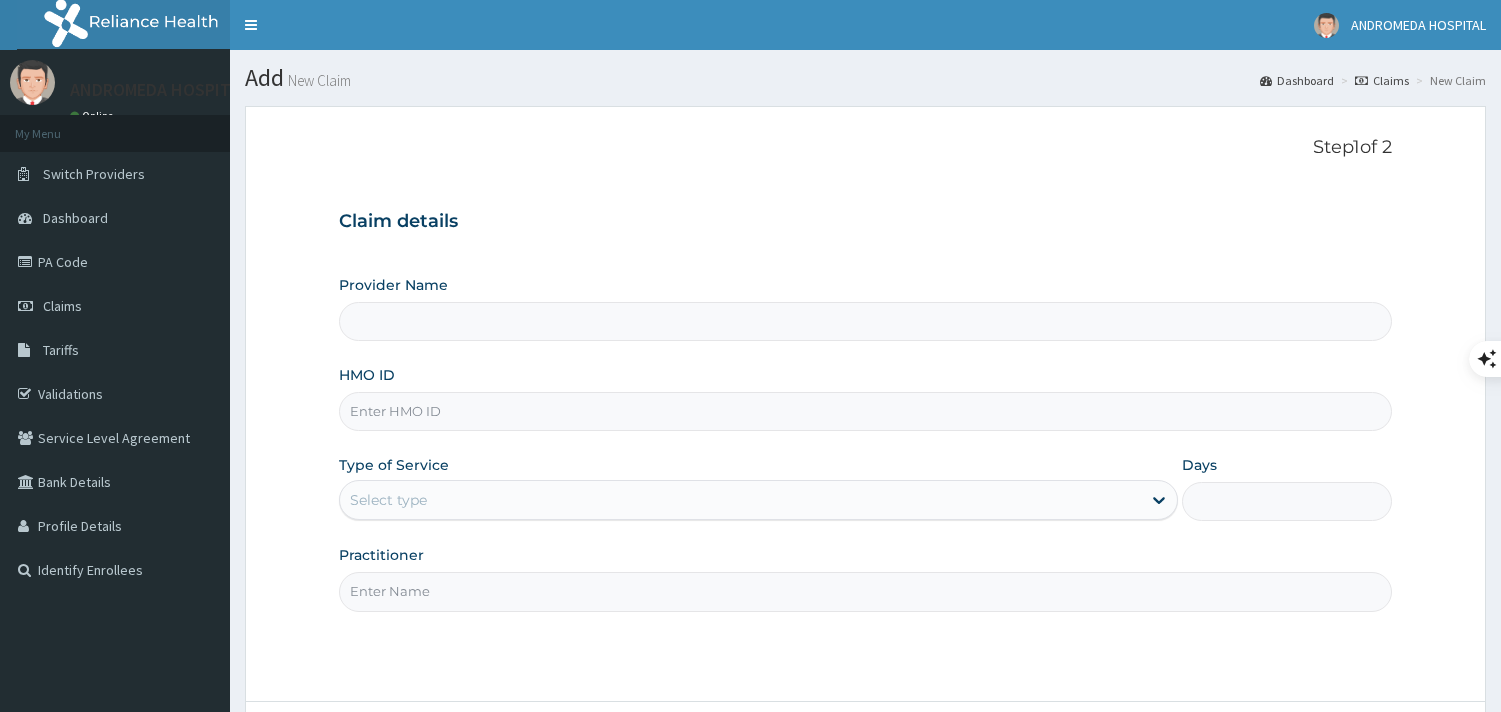 type on "ANDROMEDA HOSPITAL LTD" 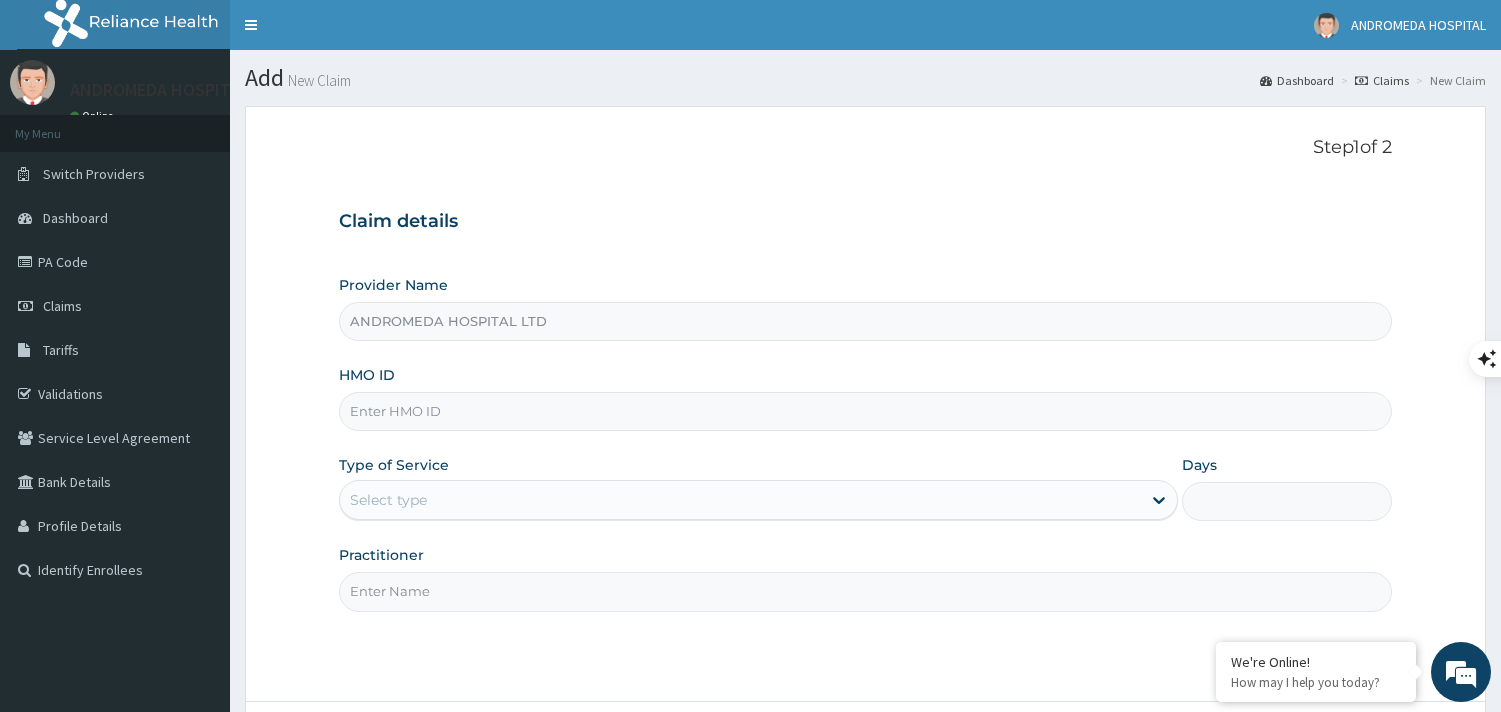 scroll, scrollTop: 190, scrollLeft: 0, axis: vertical 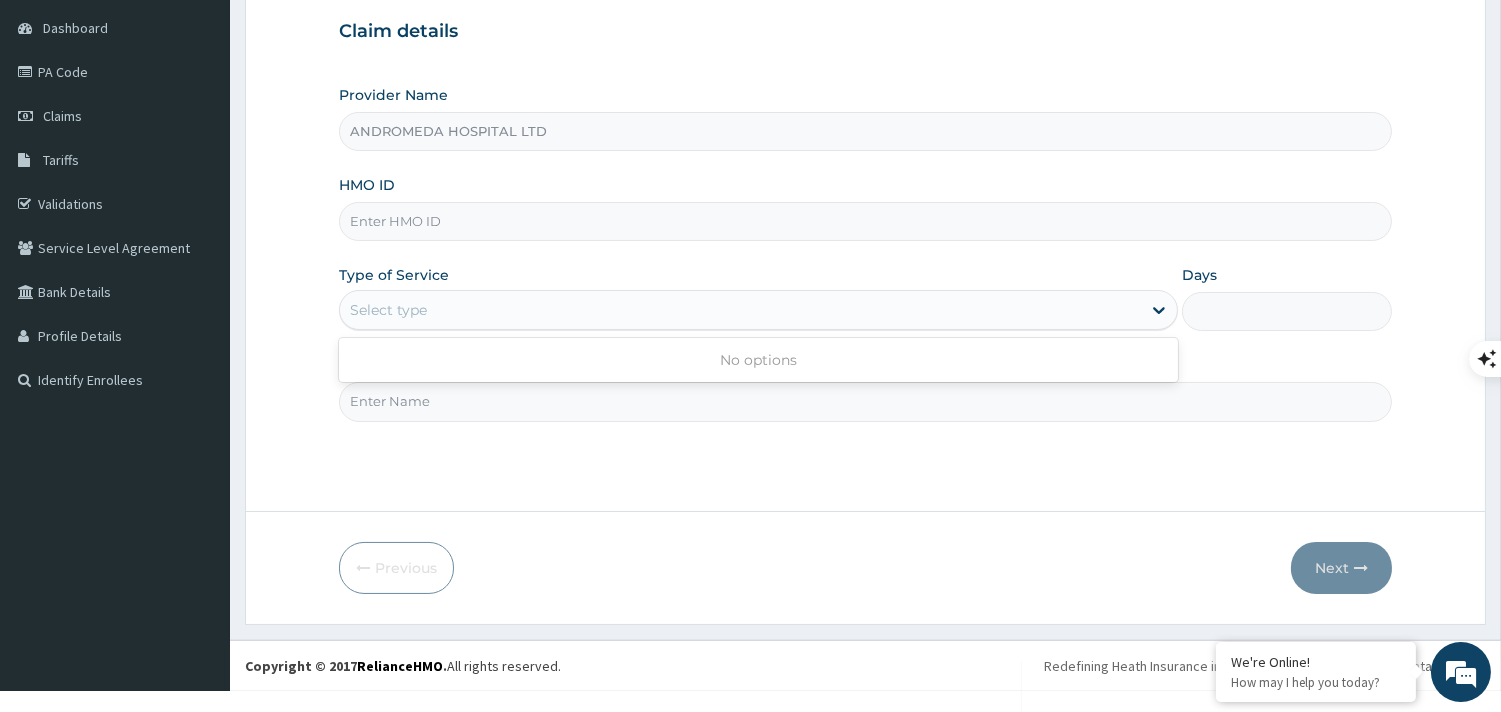 click on "Select type" at bounding box center (740, 310) 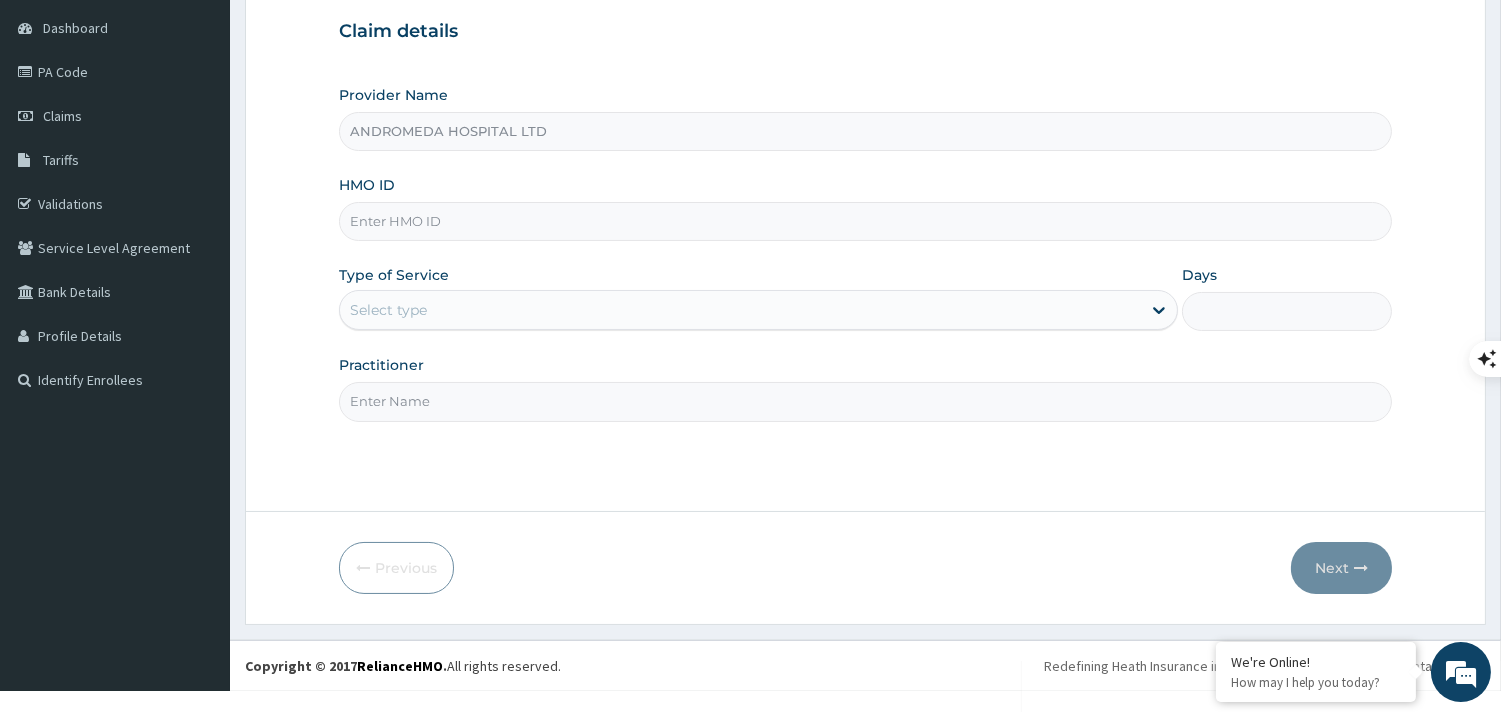 click on "Select type" at bounding box center [740, 310] 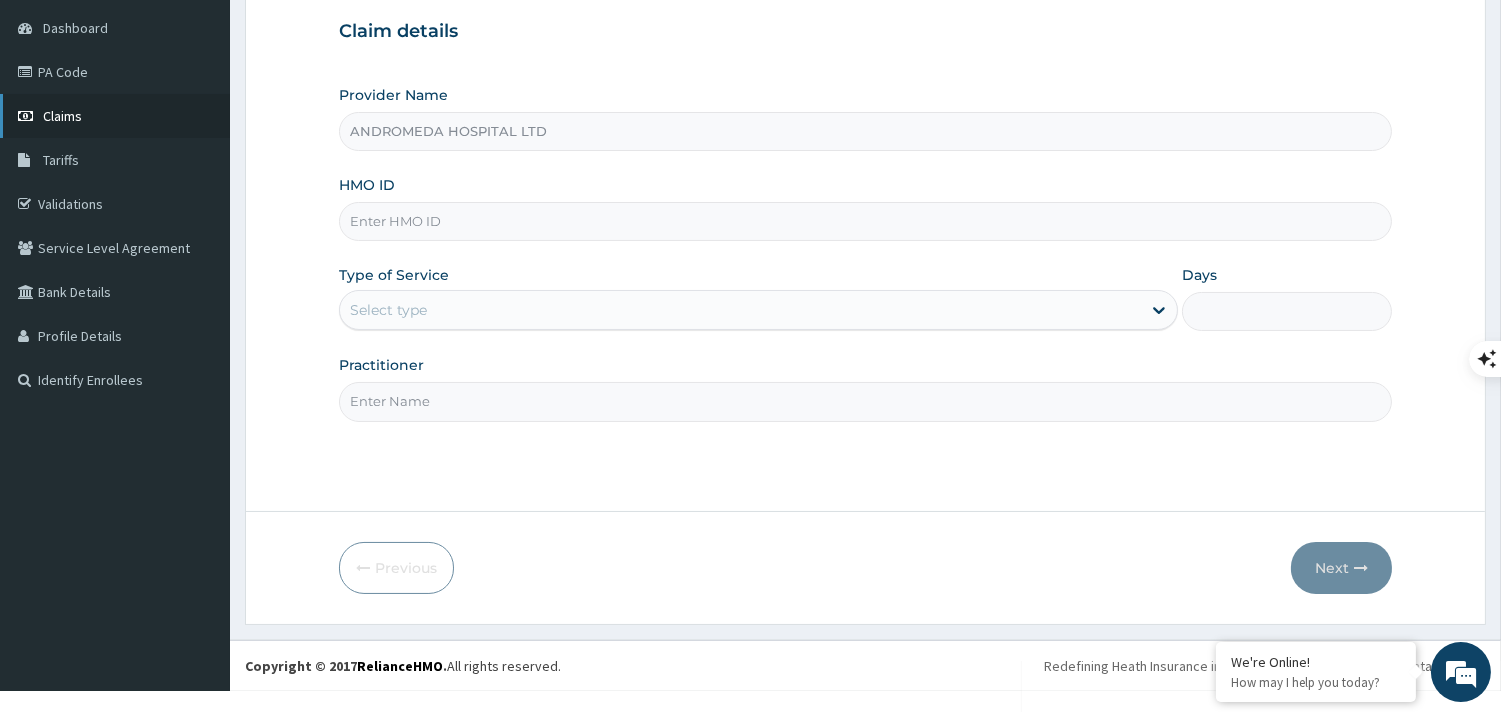 click on "Claims" at bounding box center (62, 116) 